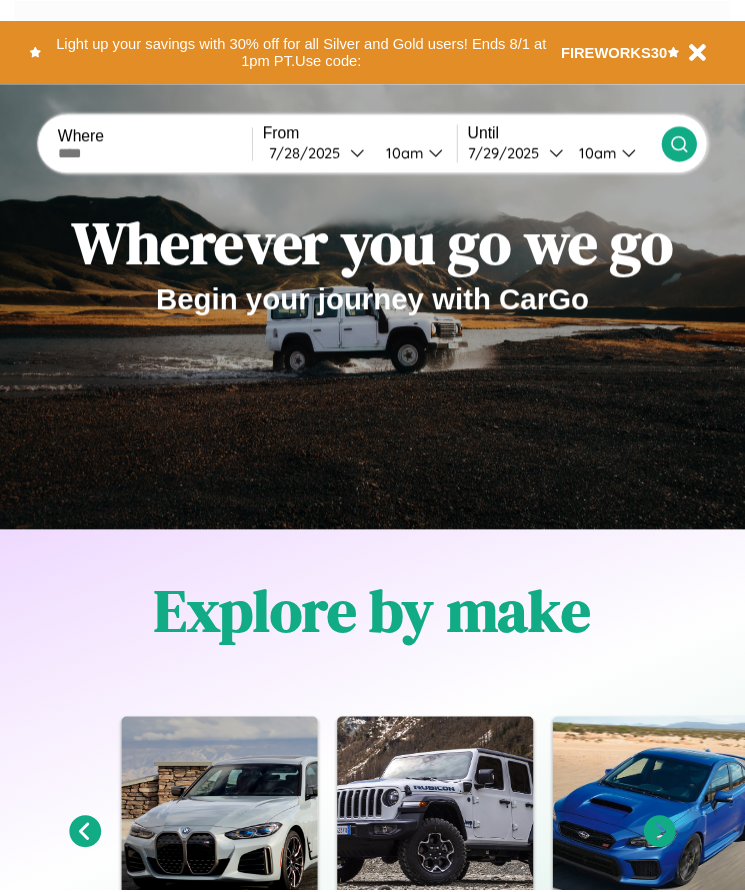 scroll, scrollTop: 0, scrollLeft: 0, axis: both 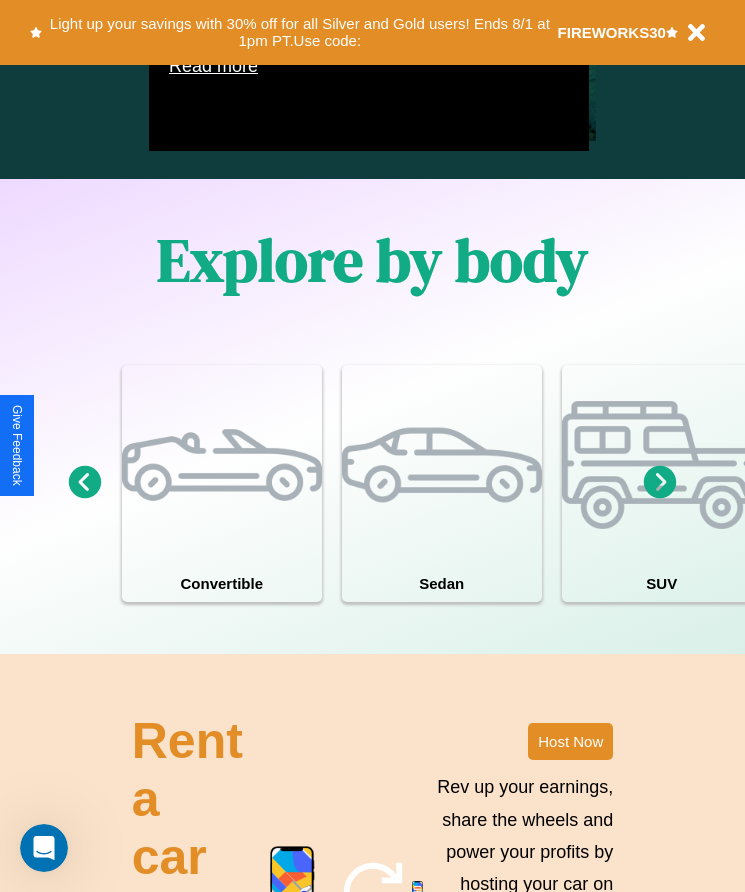 click 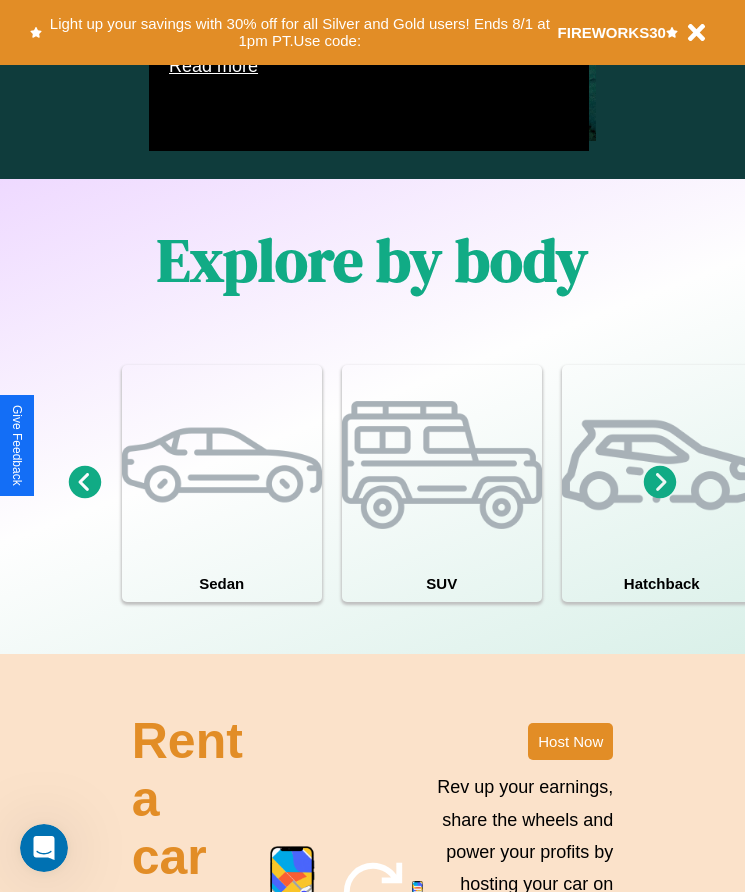 click 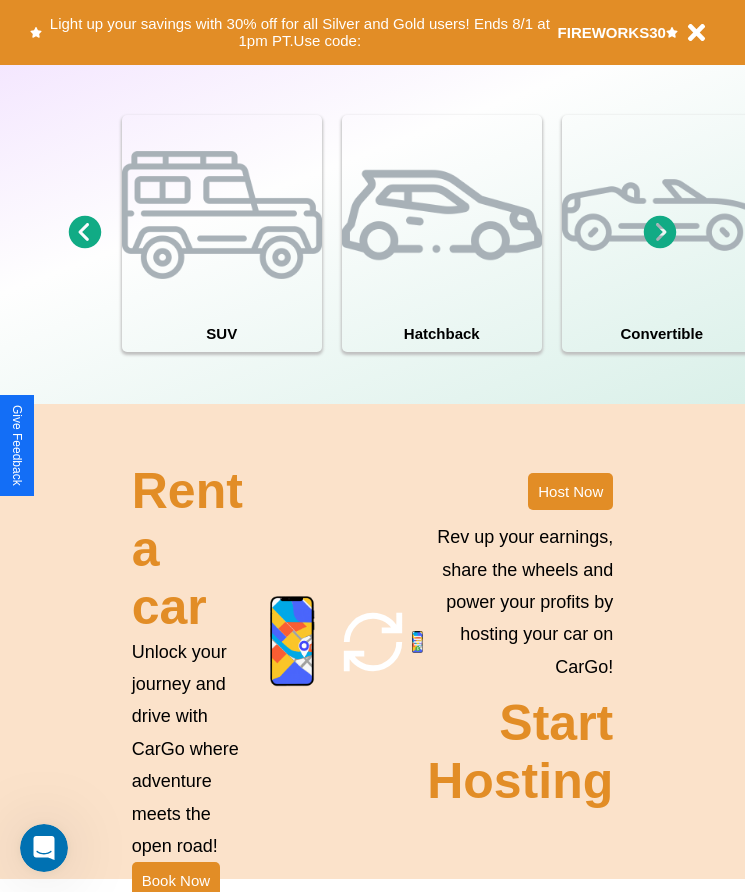 scroll, scrollTop: 1855, scrollLeft: 0, axis: vertical 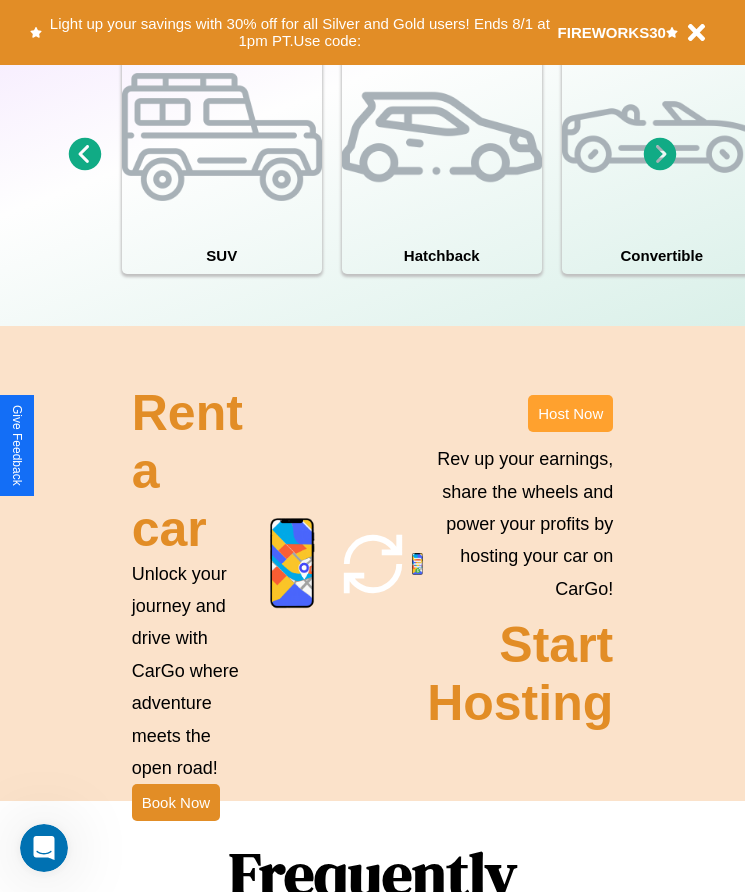 click on "Host Now" at bounding box center (570, 413) 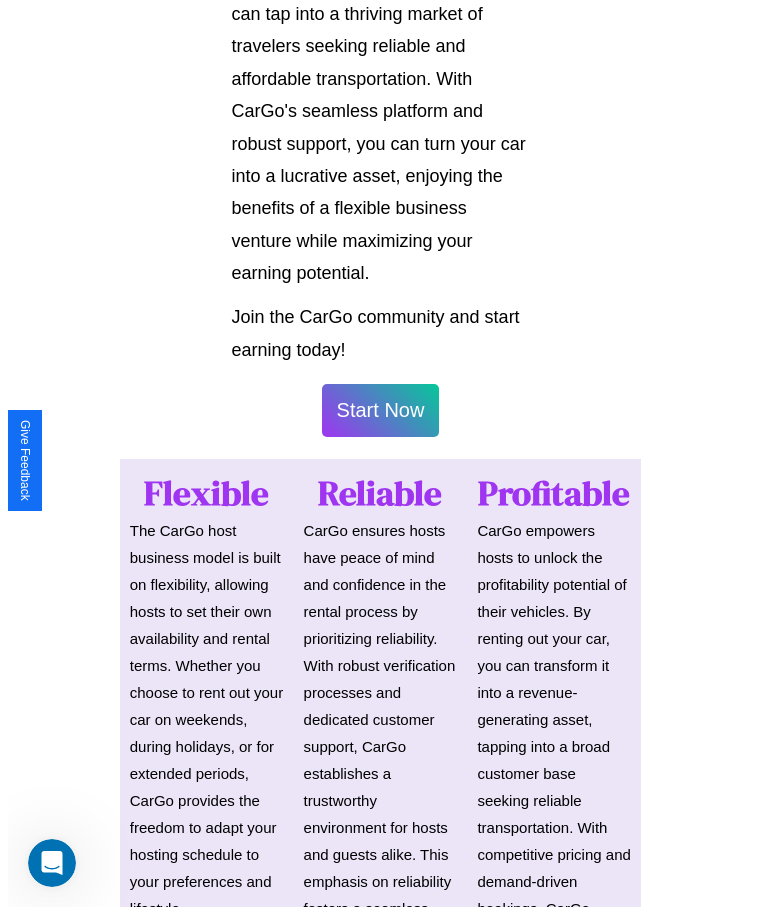 scroll, scrollTop: 1046, scrollLeft: 0, axis: vertical 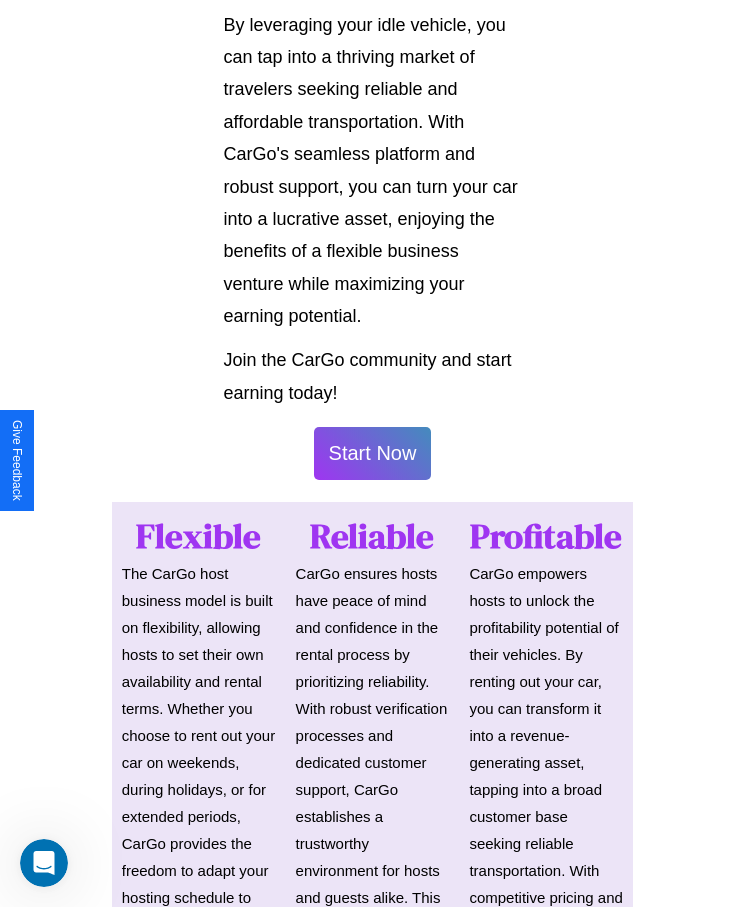 click on "Start Now" at bounding box center [373, 453] 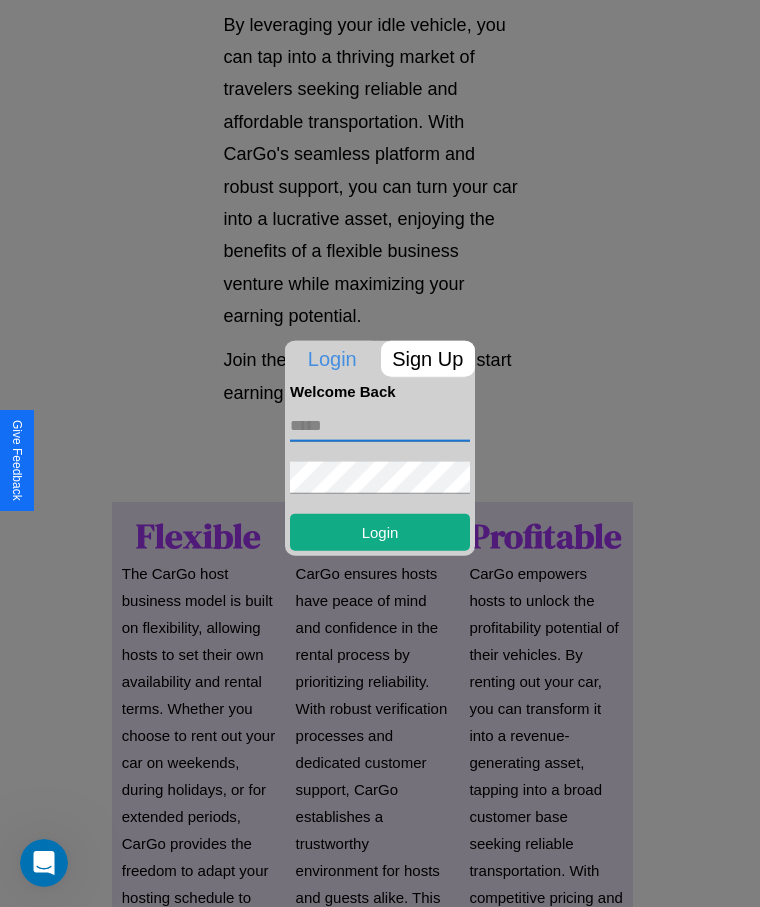 click at bounding box center (380, 425) 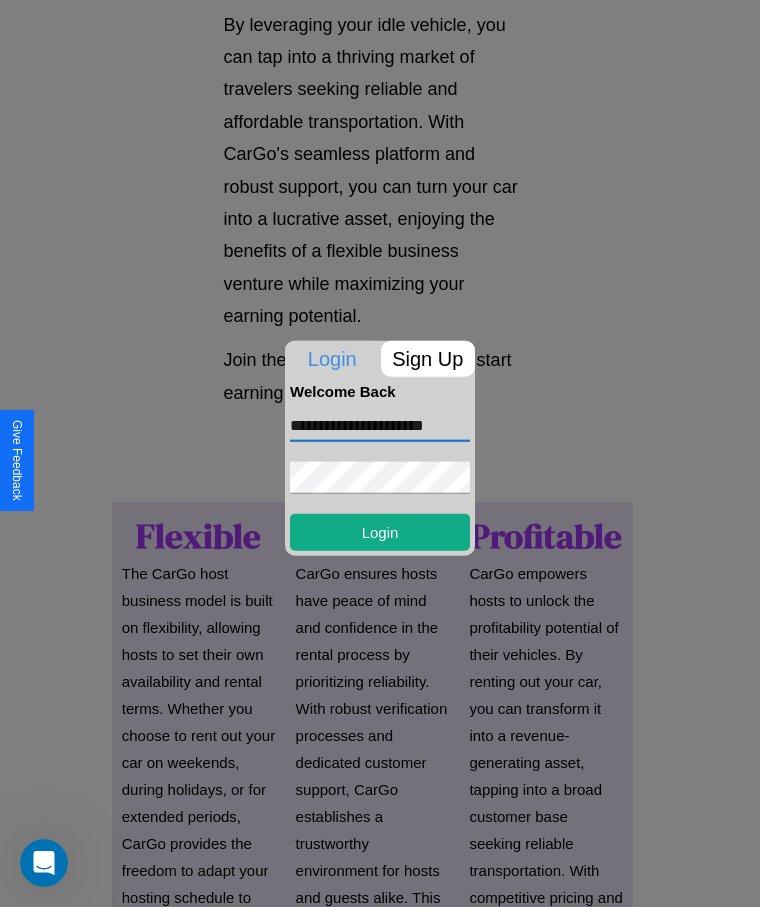 scroll, scrollTop: 0, scrollLeft: 12, axis: horizontal 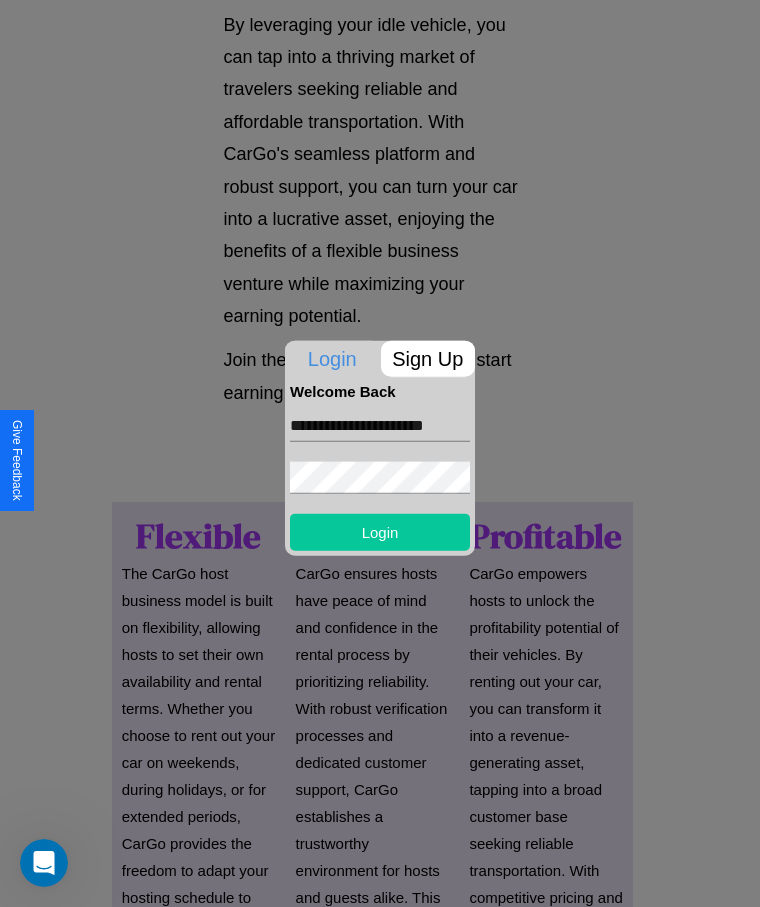 click on "Login" at bounding box center (380, 531) 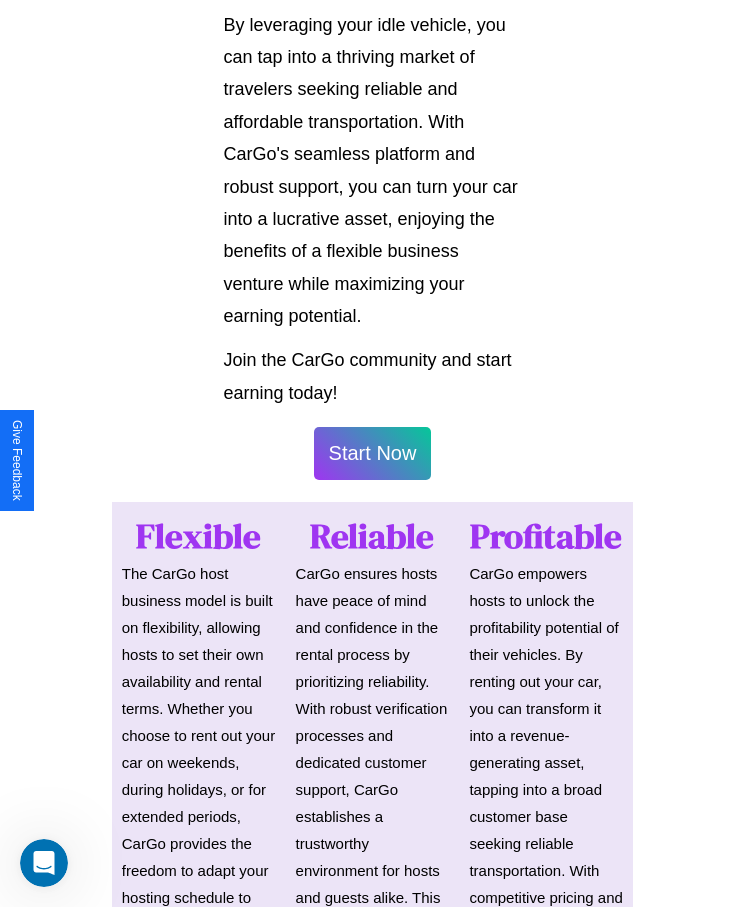 scroll, scrollTop: 1048, scrollLeft: 0, axis: vertical 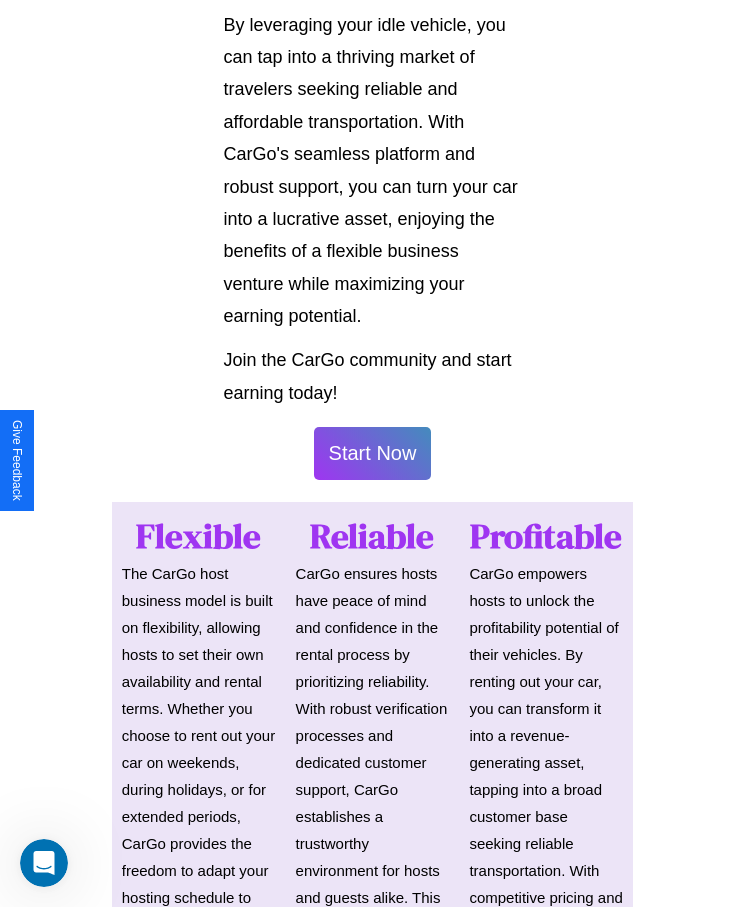 click on "Start Now" at bounding box center [373, 453] 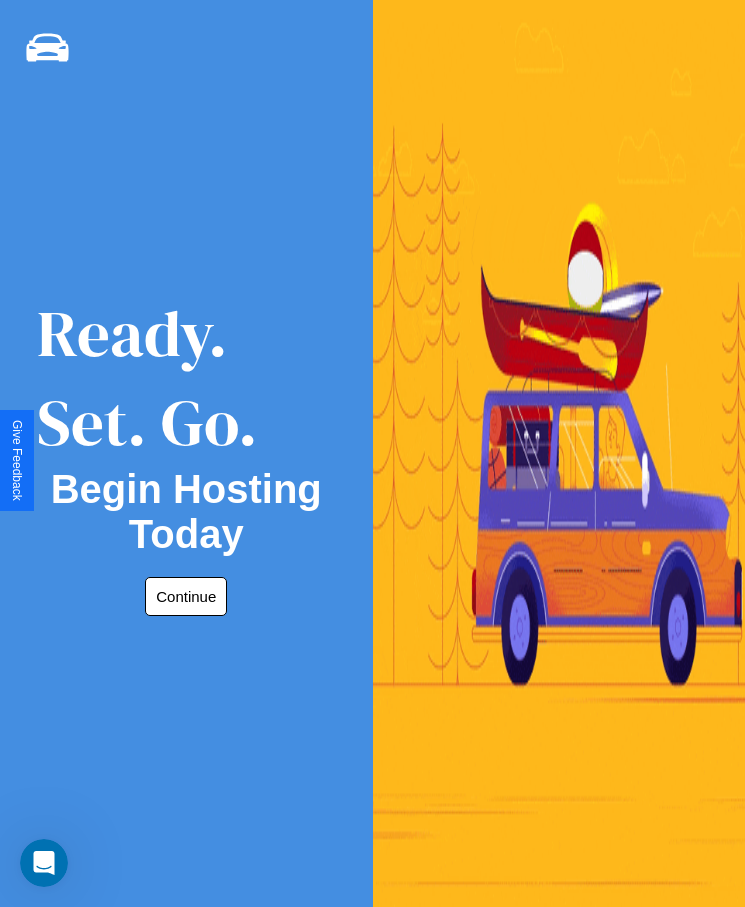 click on "Continue" at bounding box center (186, 596) 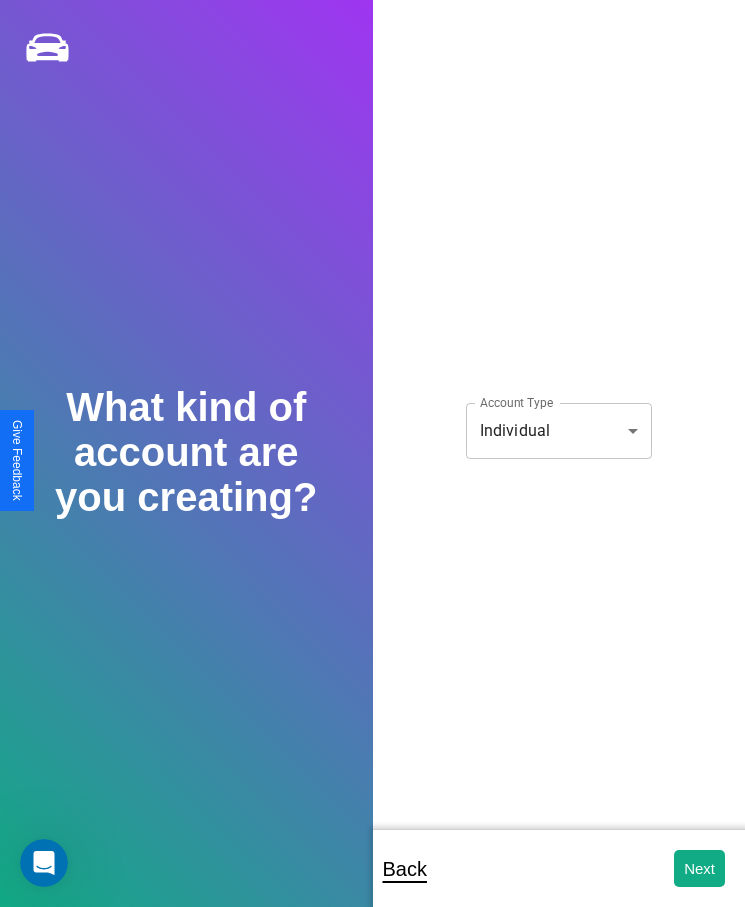click on "**********" at bounding box center [372, 467] 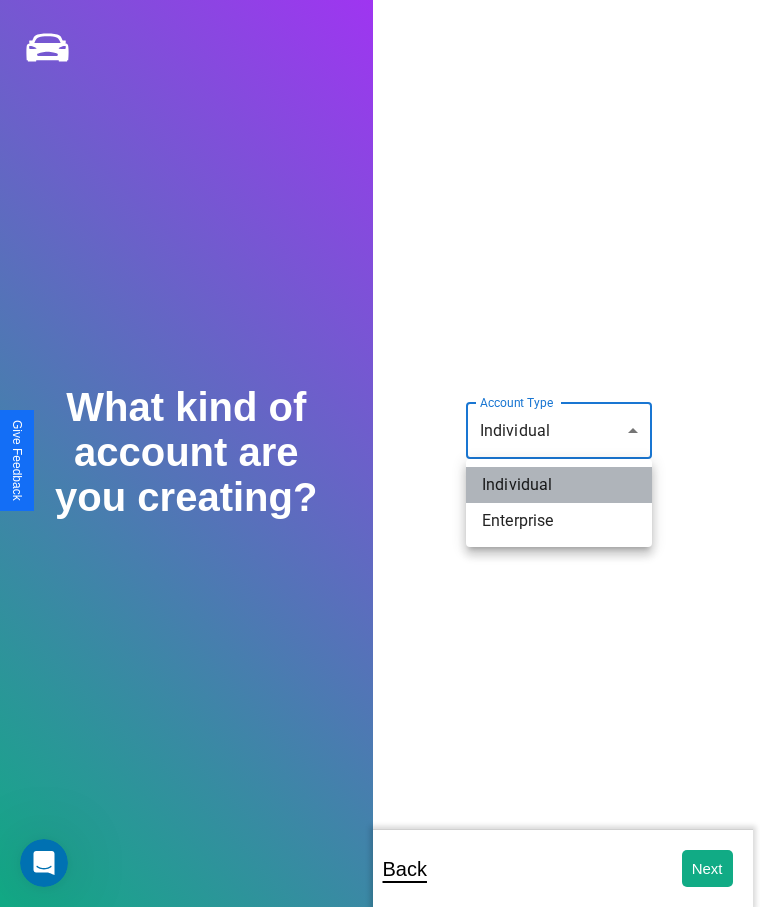 click on "Individual" at bounding box center [559, 485] 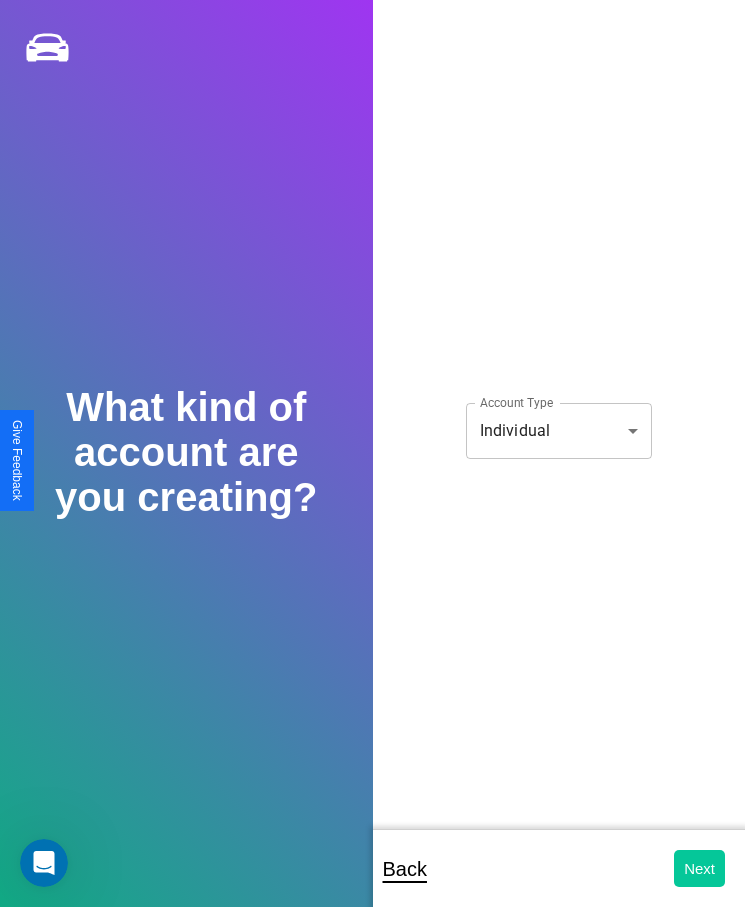 click on "Next" at bounding box center [699, 868] 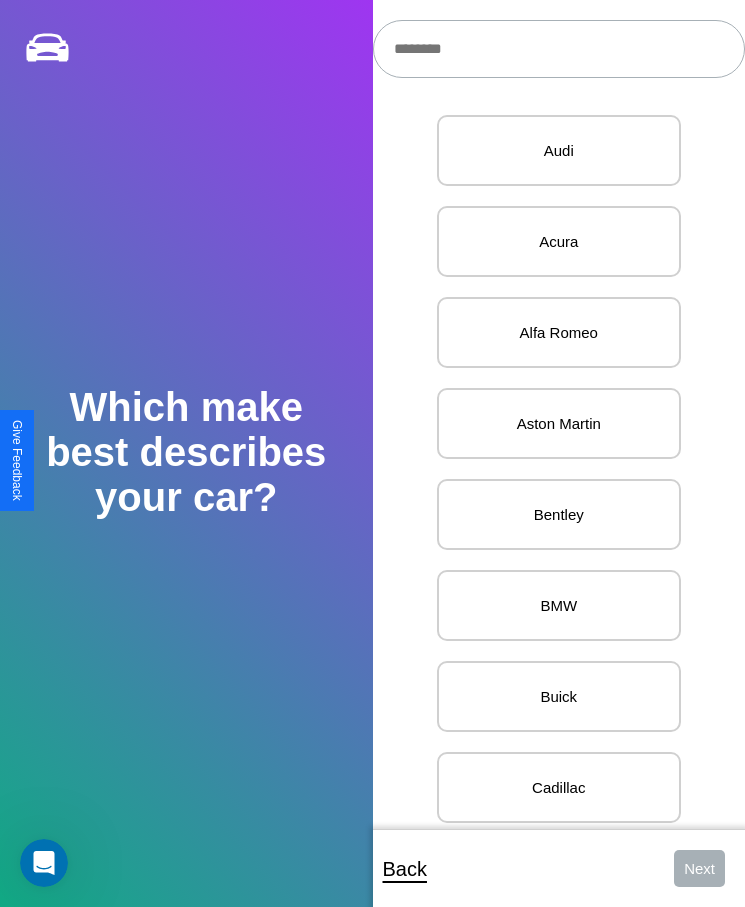 scroll, scrollTop: 27, scrollLeft: 0, axis: vertical 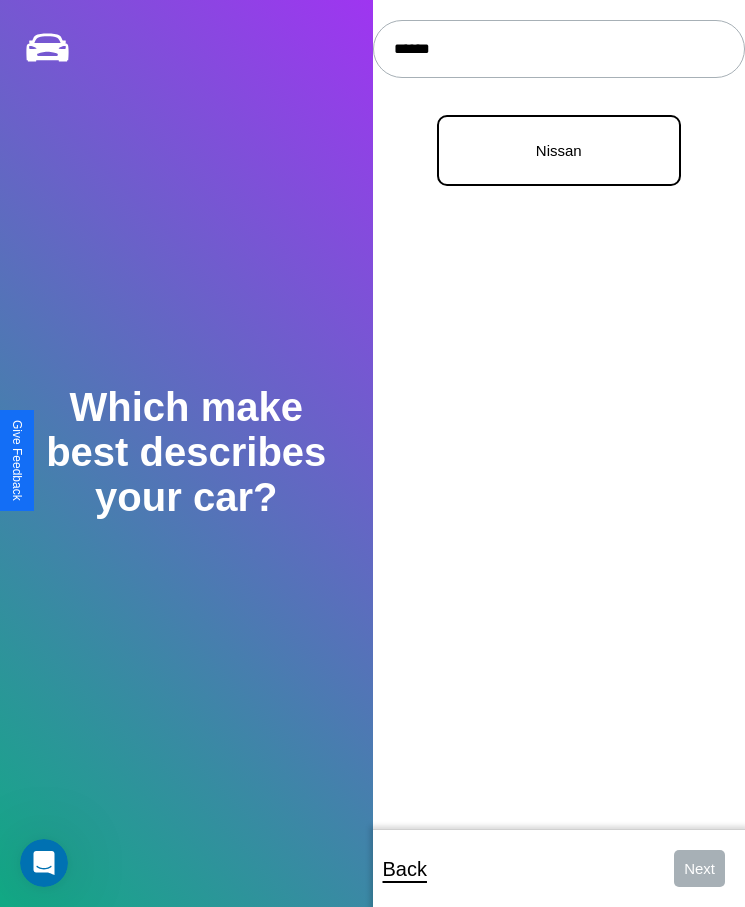 type on "******" 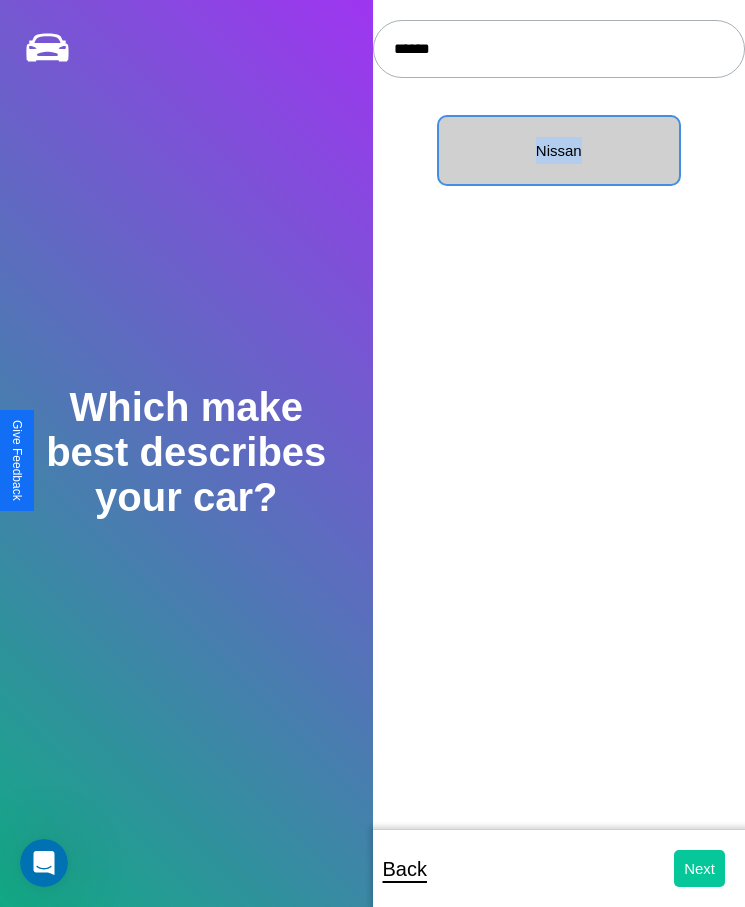 click on "Next" at bounding box center [699, 868] 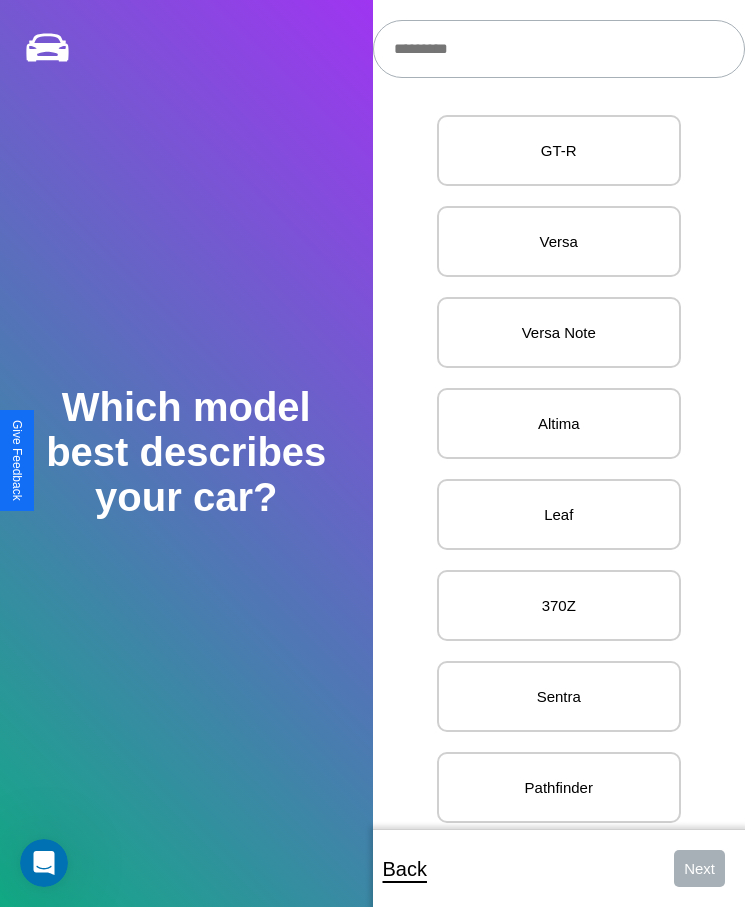 scroll, scrollTop: 27, scrollLeft: 0, axis: vertical 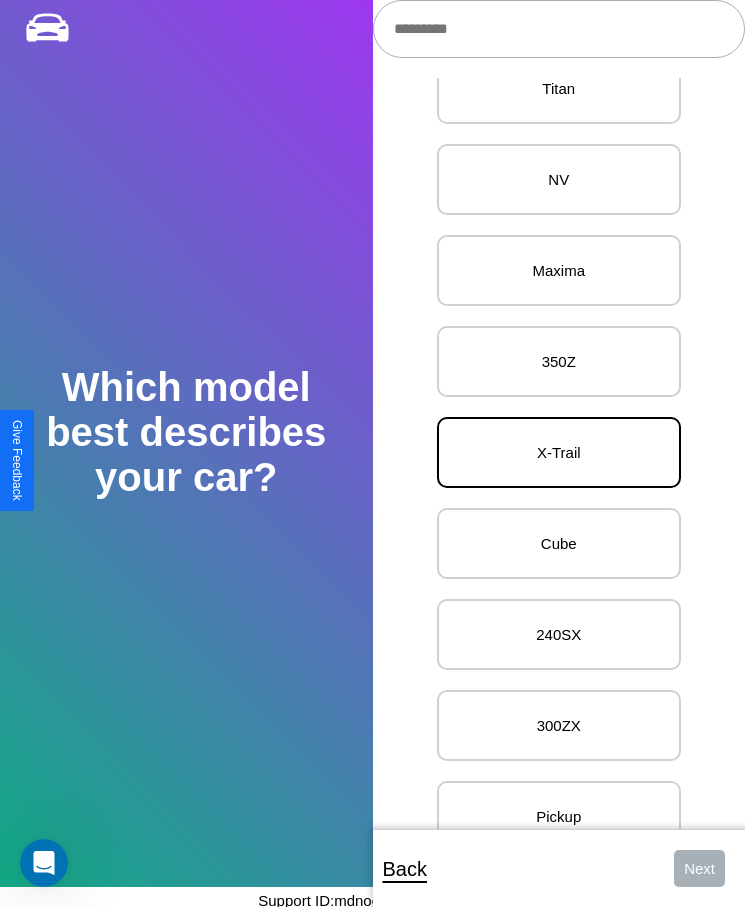 click on "X-Trail" at bounding box center (559, 452) 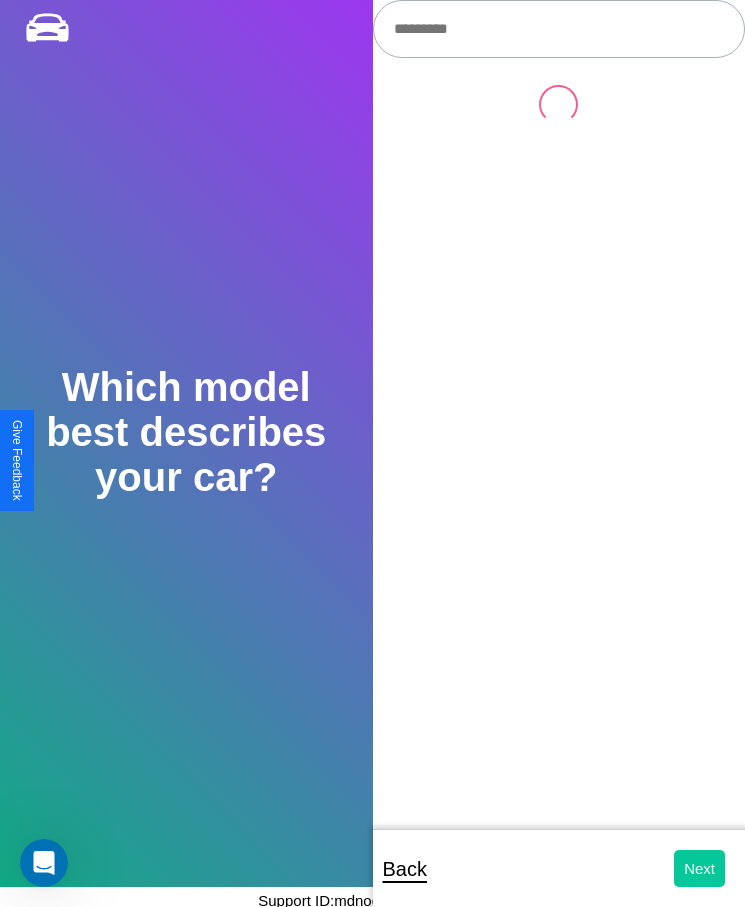 scroll, scrollTop: 0, scrollLeft: 0, axis: both 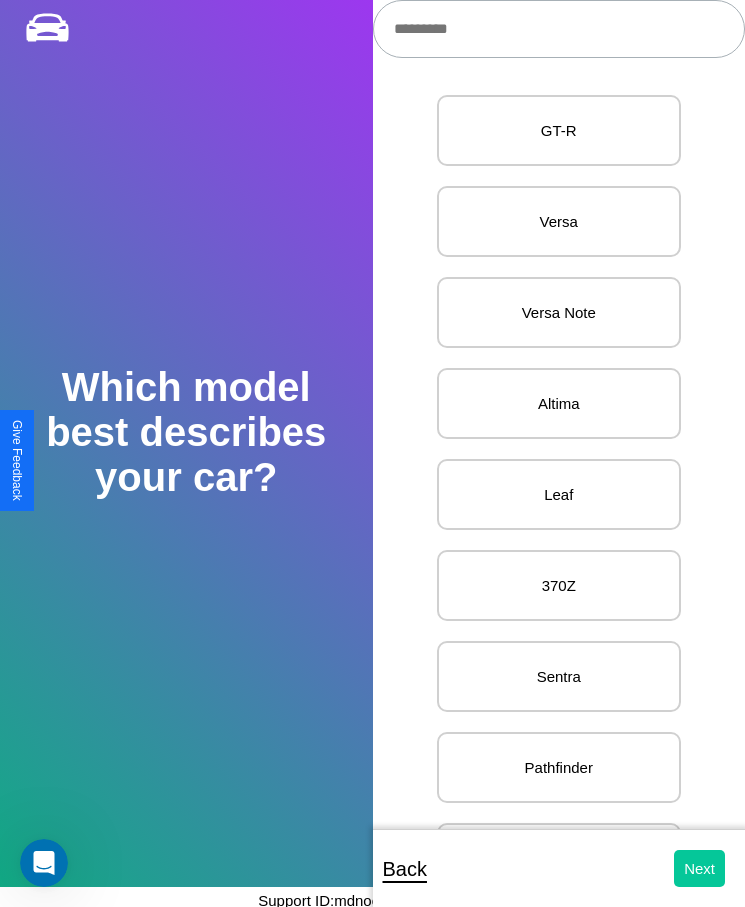 click on "Next" at bounding box center (699, 868) 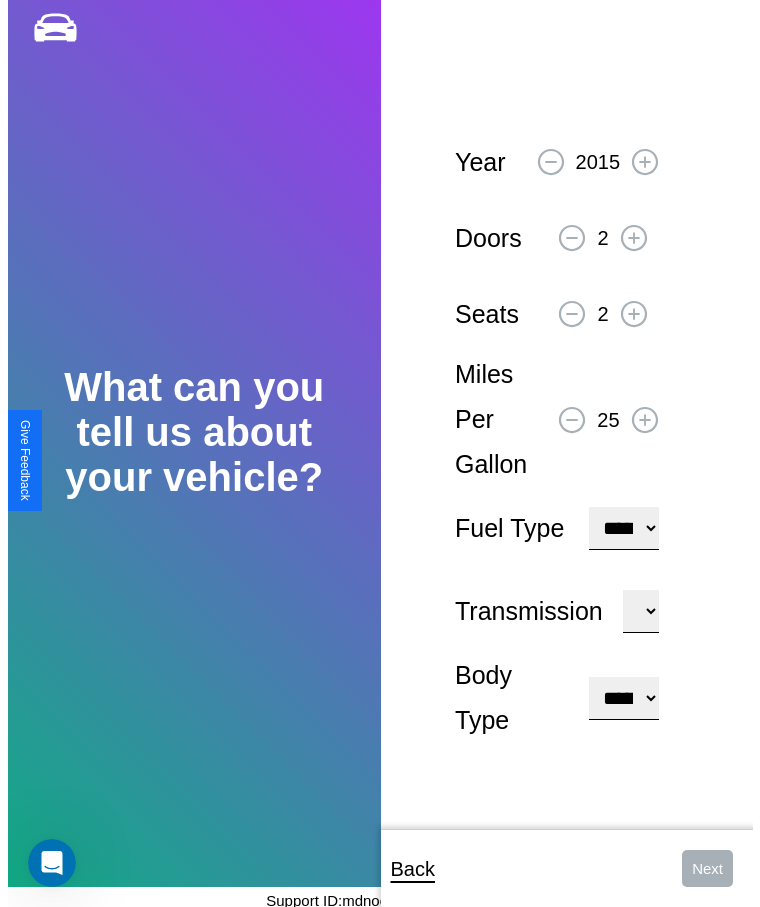scroll, scrollTop: 0, scrollLeft: 0, axis: both 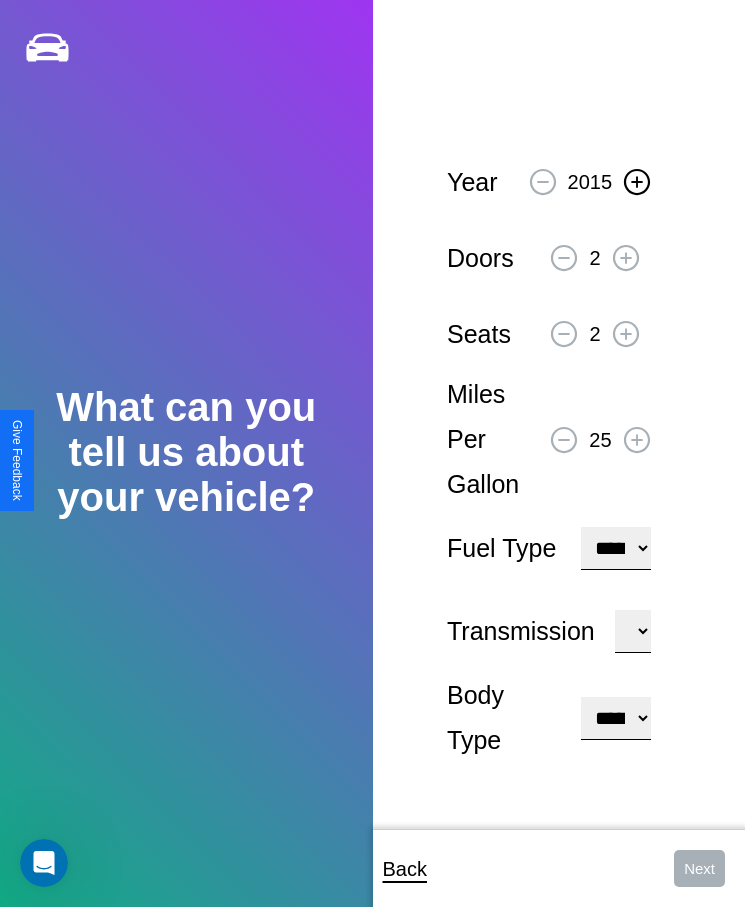 click 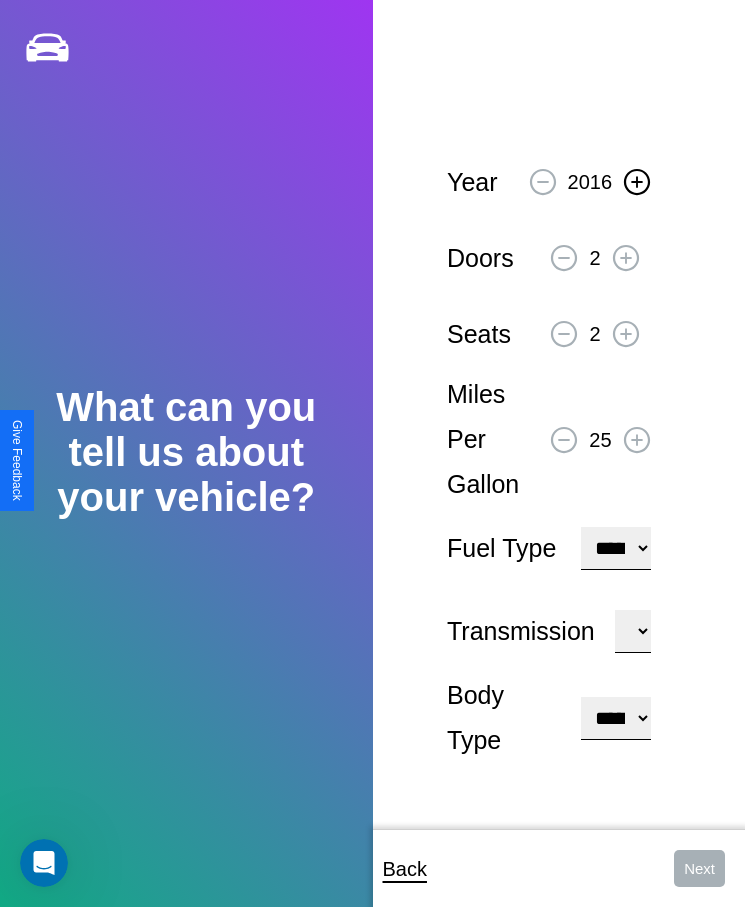 click 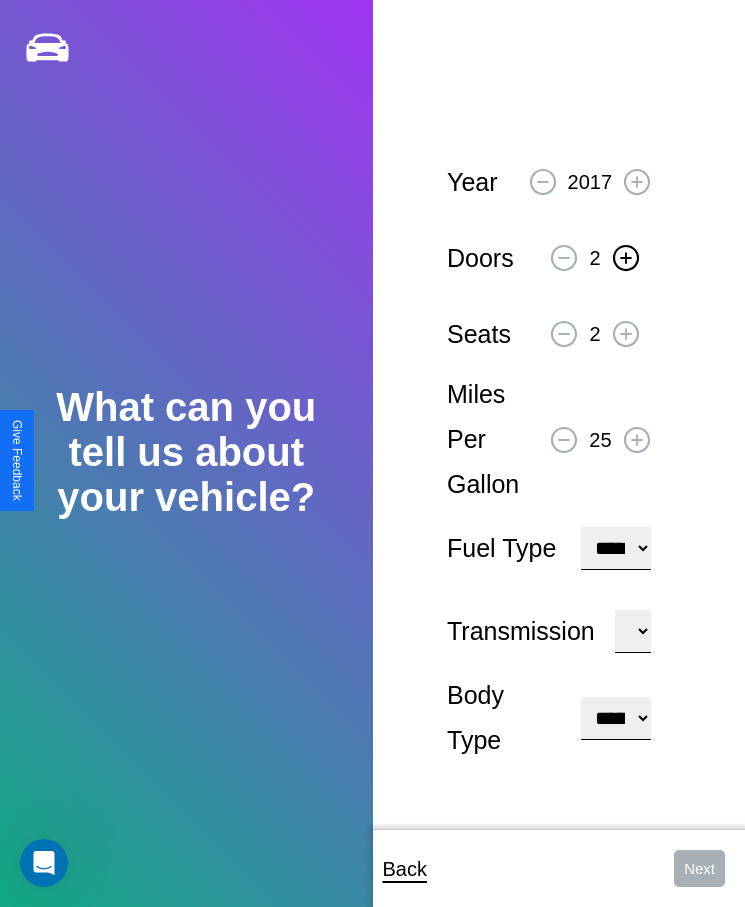click 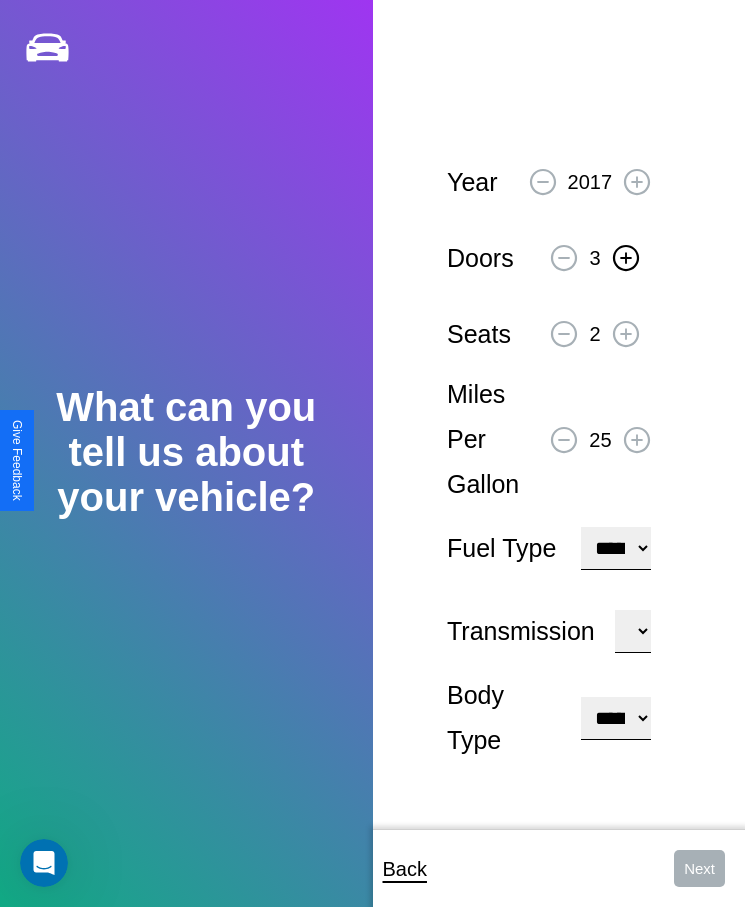 click 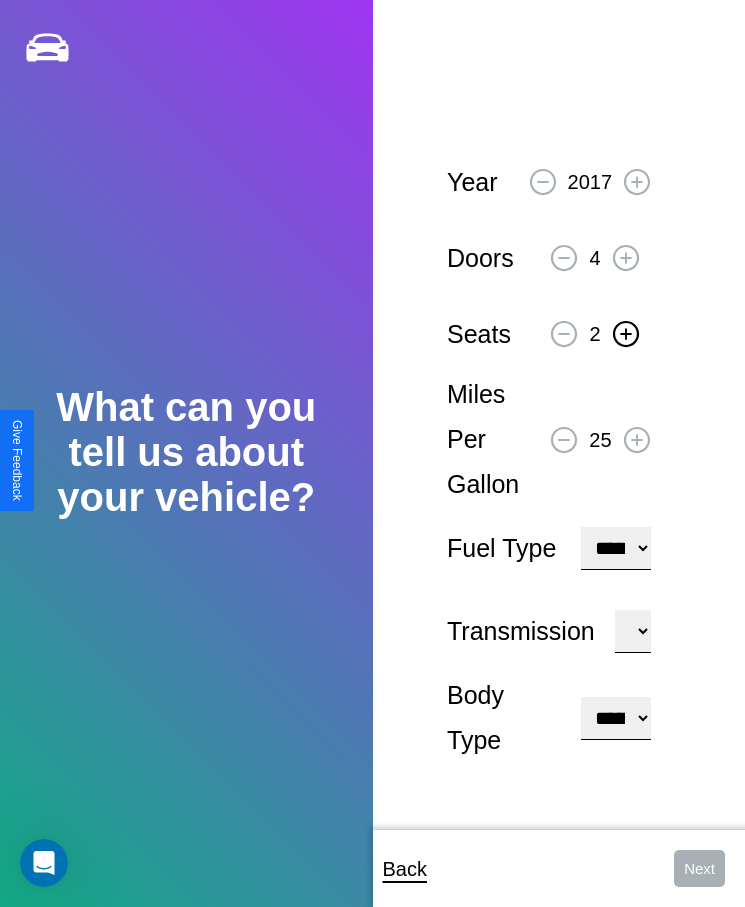 click 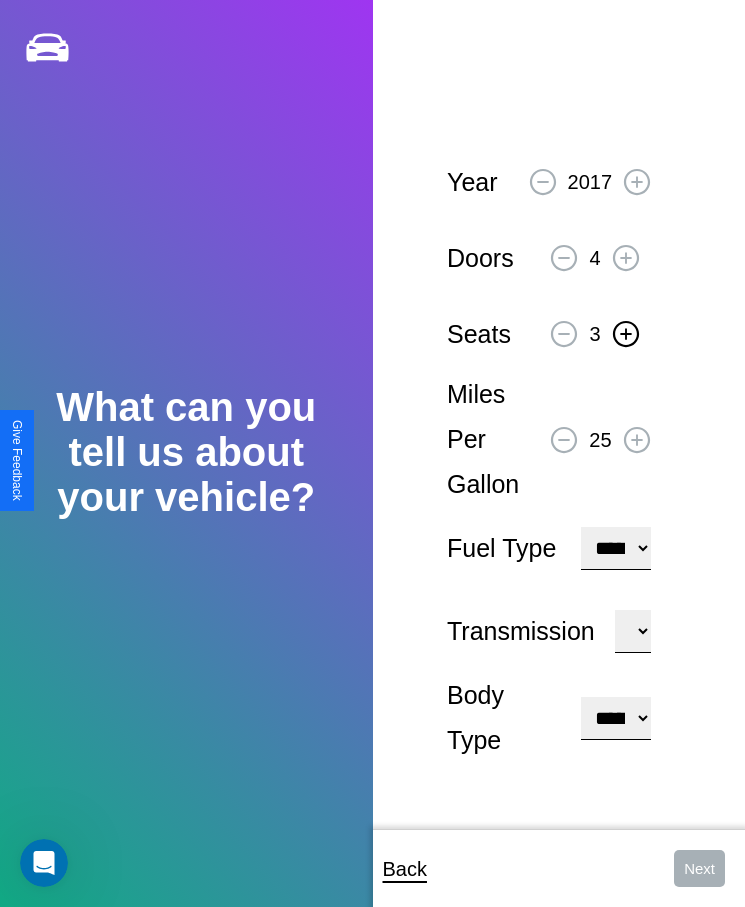 click 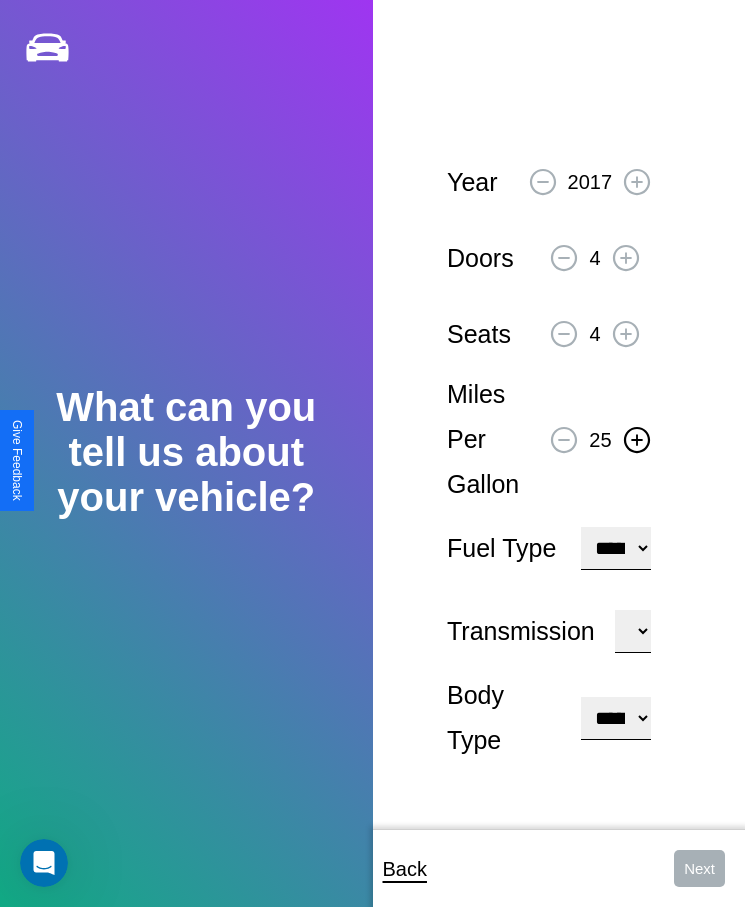click 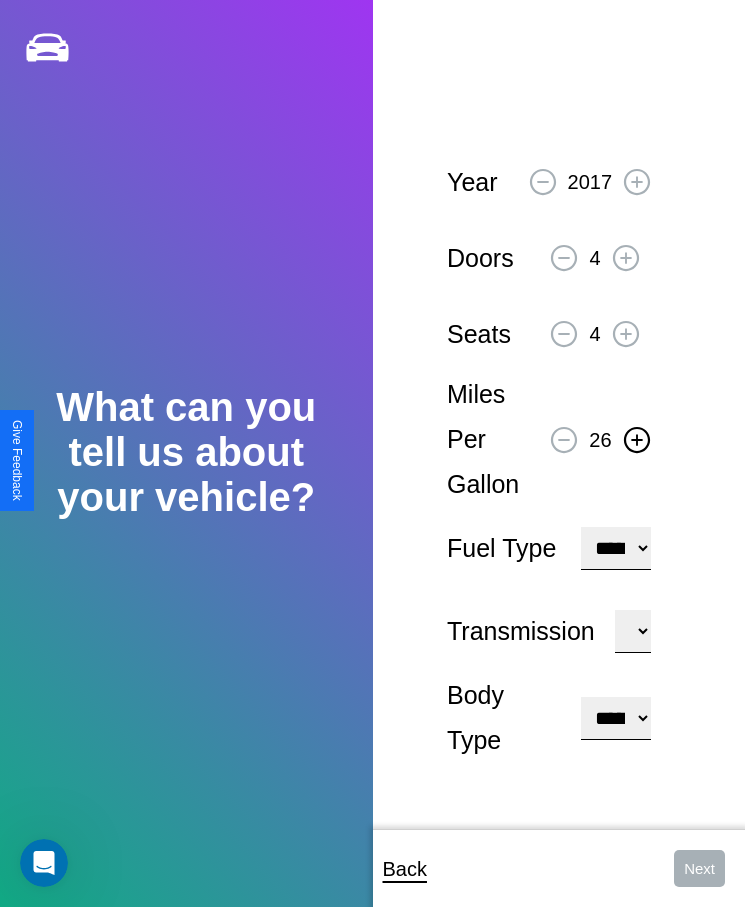 click 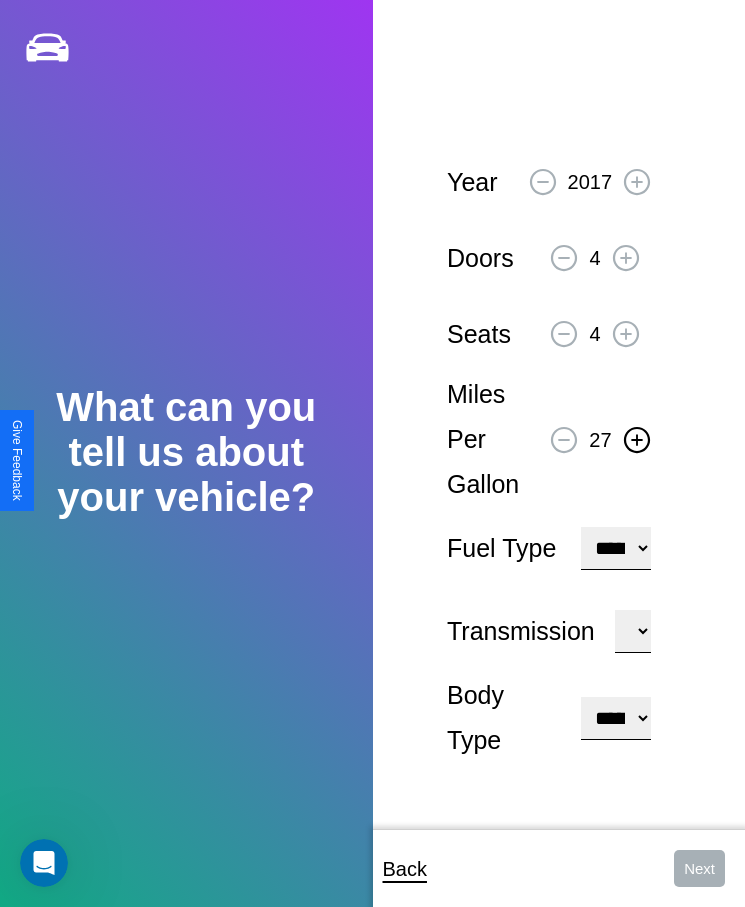 click 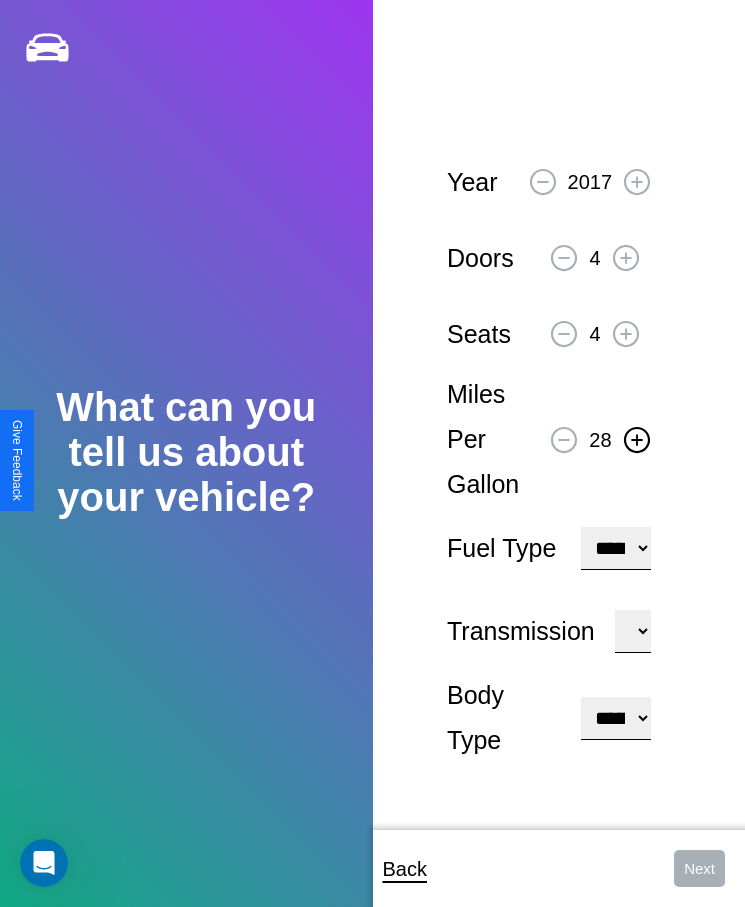 click 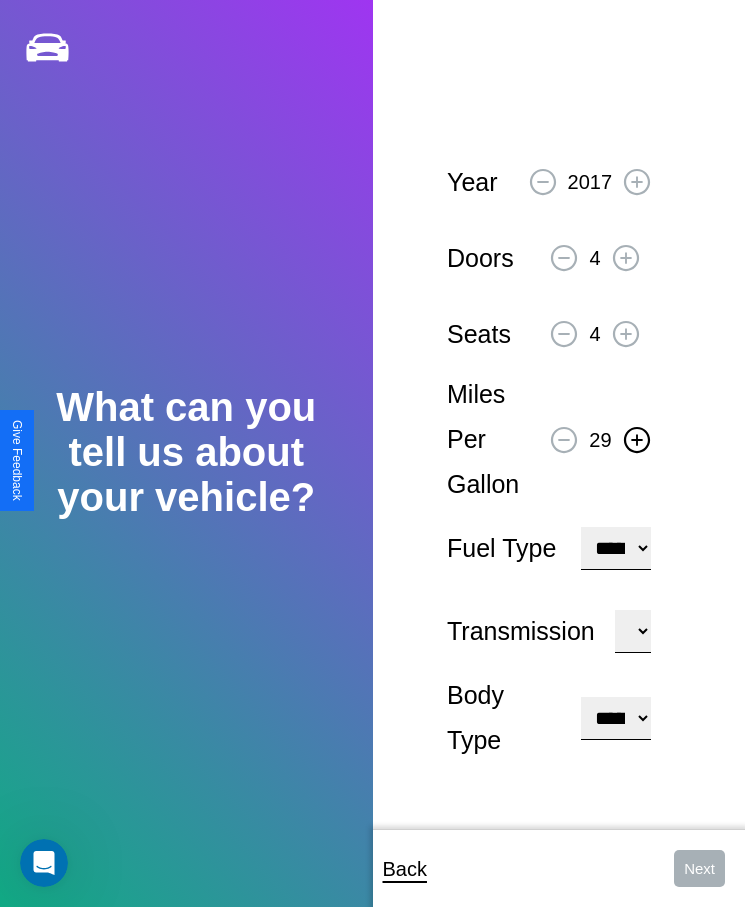 click 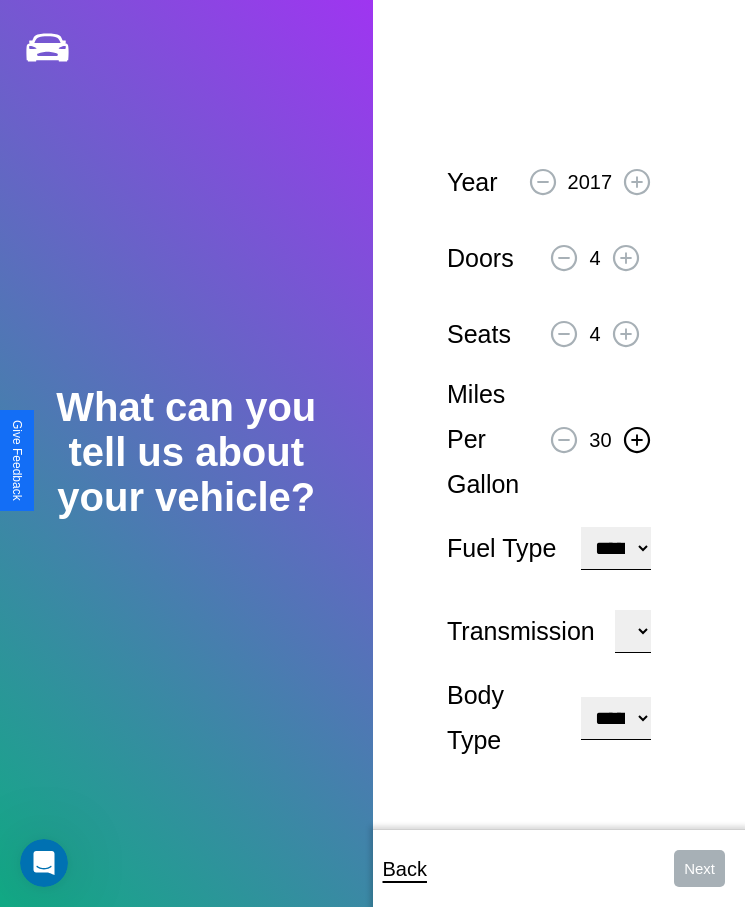 click on "**********" at bounding box center (615, 548) 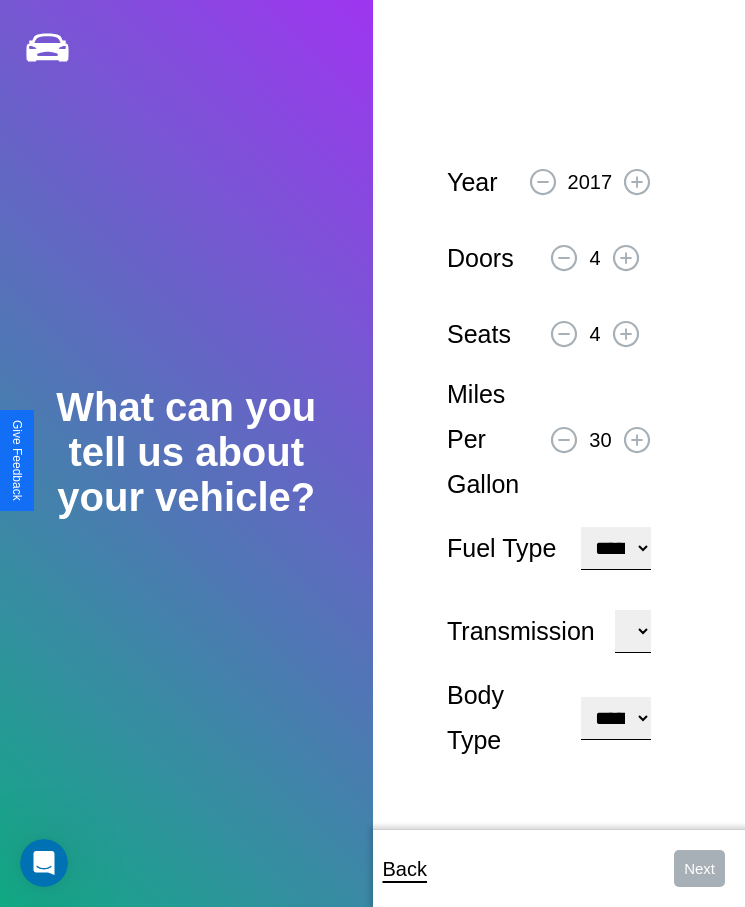 select on "******" 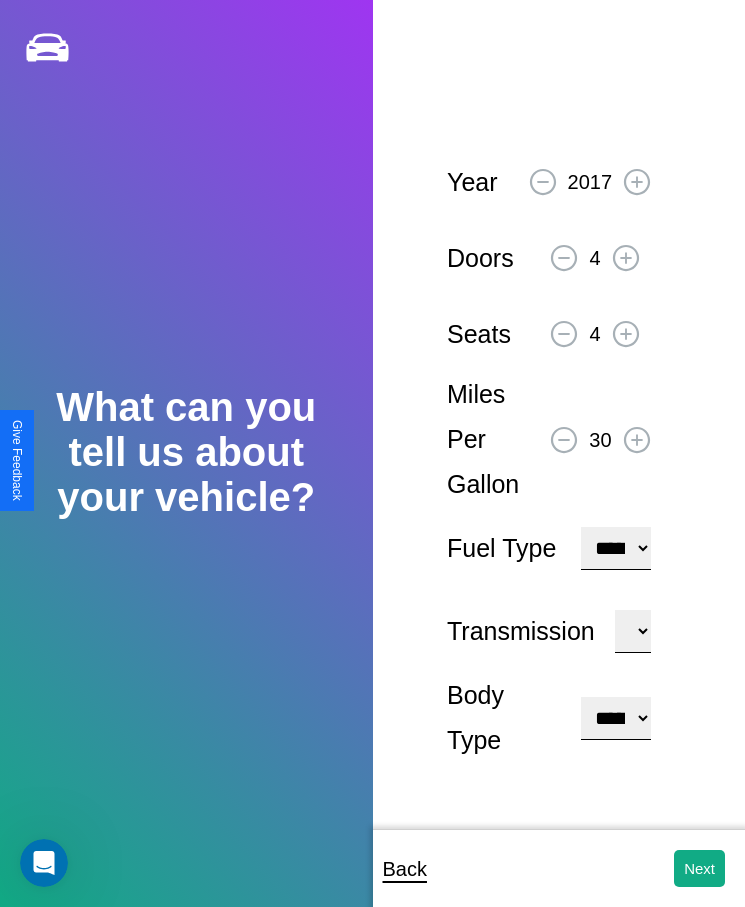 click on "**********" at bounding box center [615, 718] 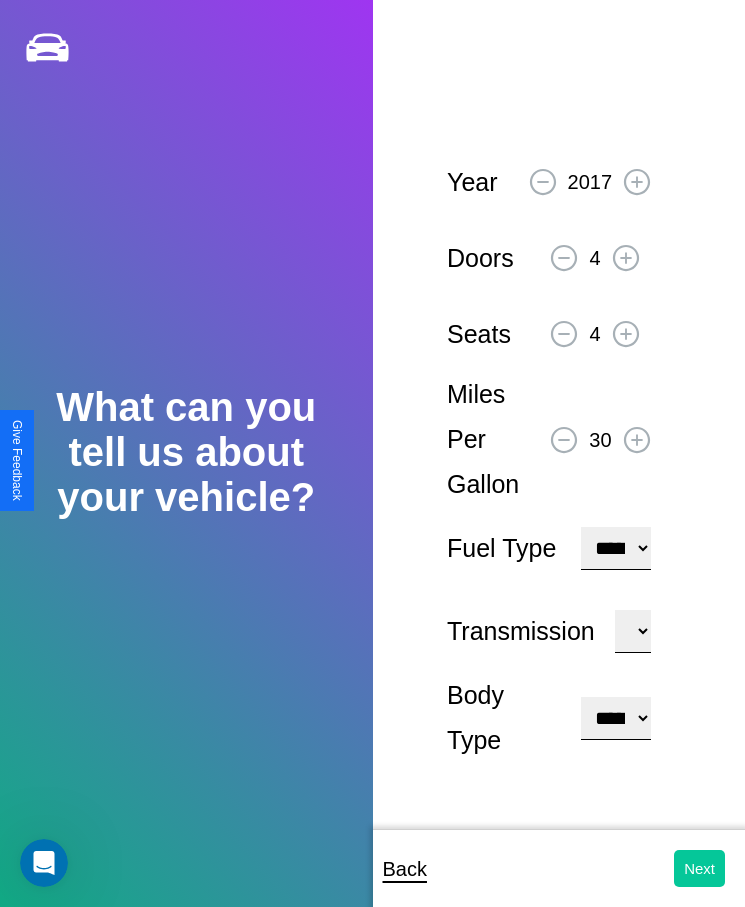 click on "Next" at bounding box center (699, 868) 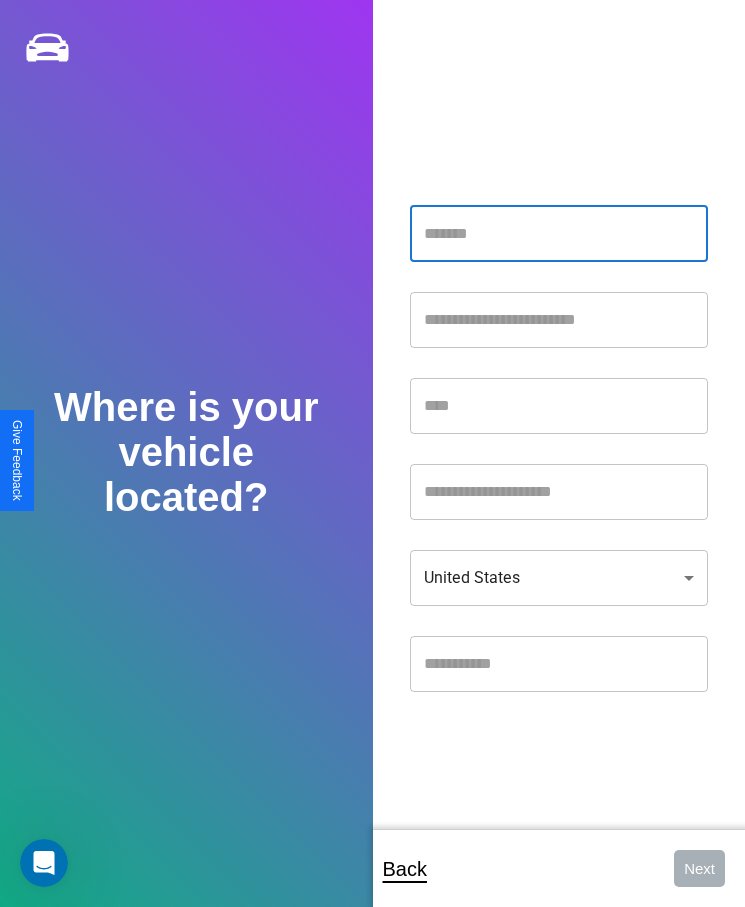 click at bounding box center (559, 234) 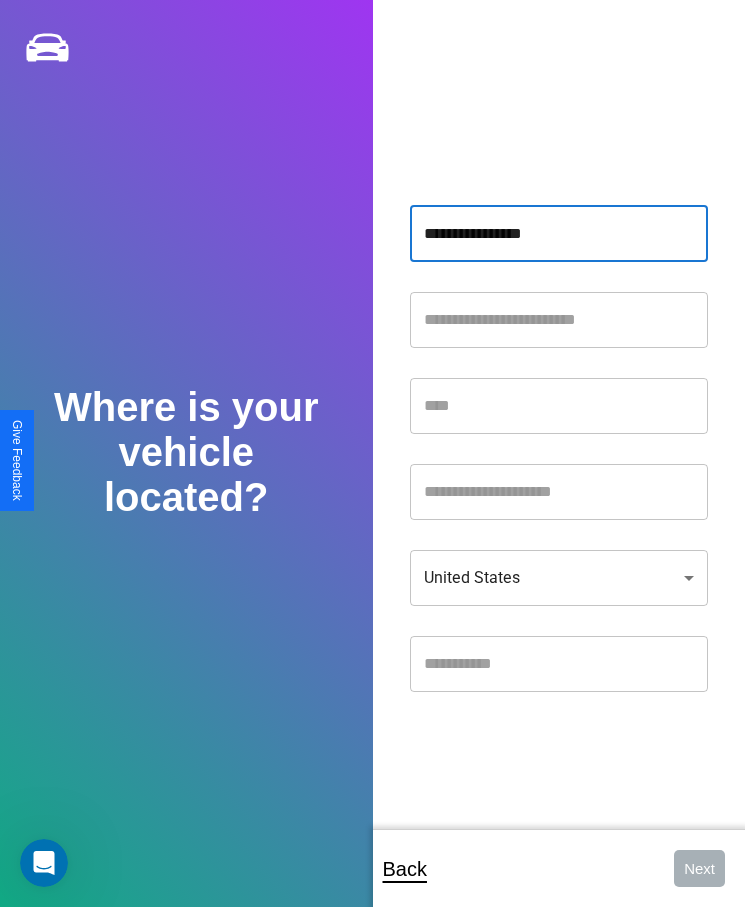 type on "**********" 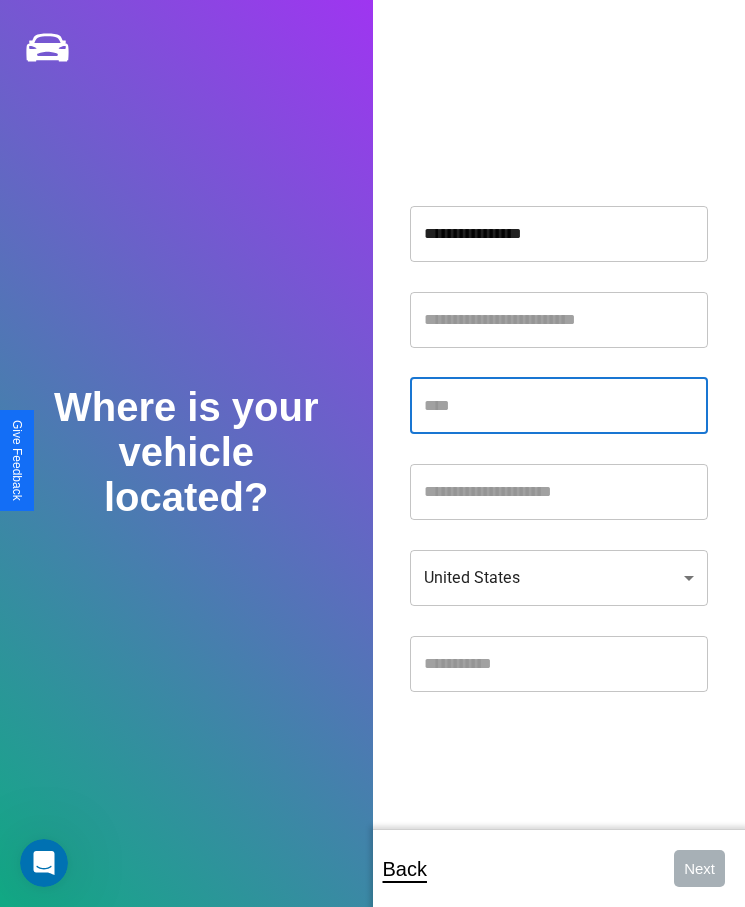 click at bounding box center (559, 406) 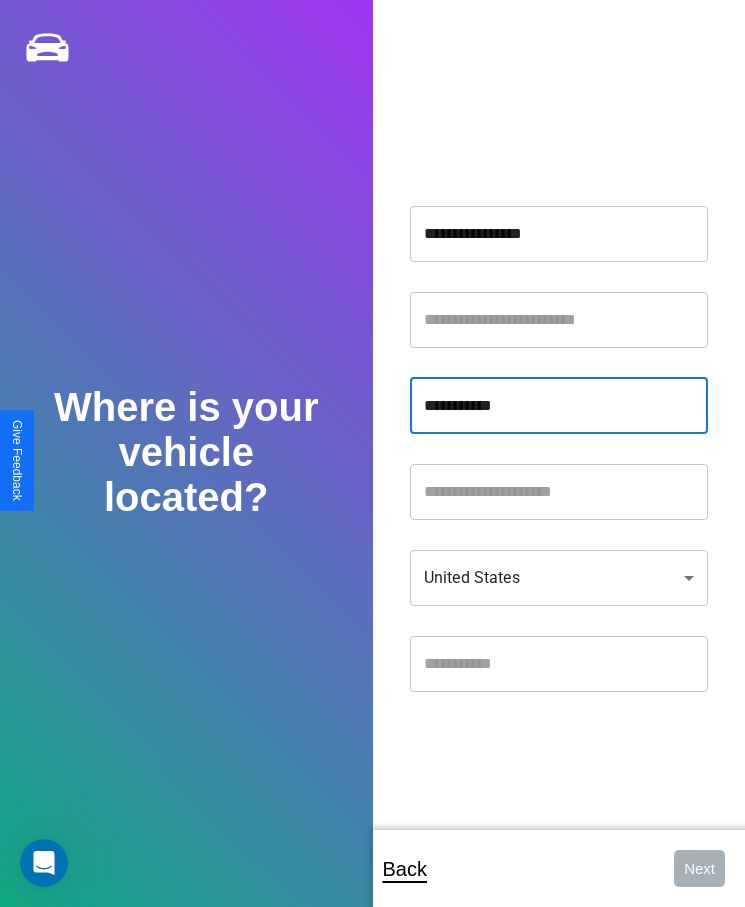 type on "**********" 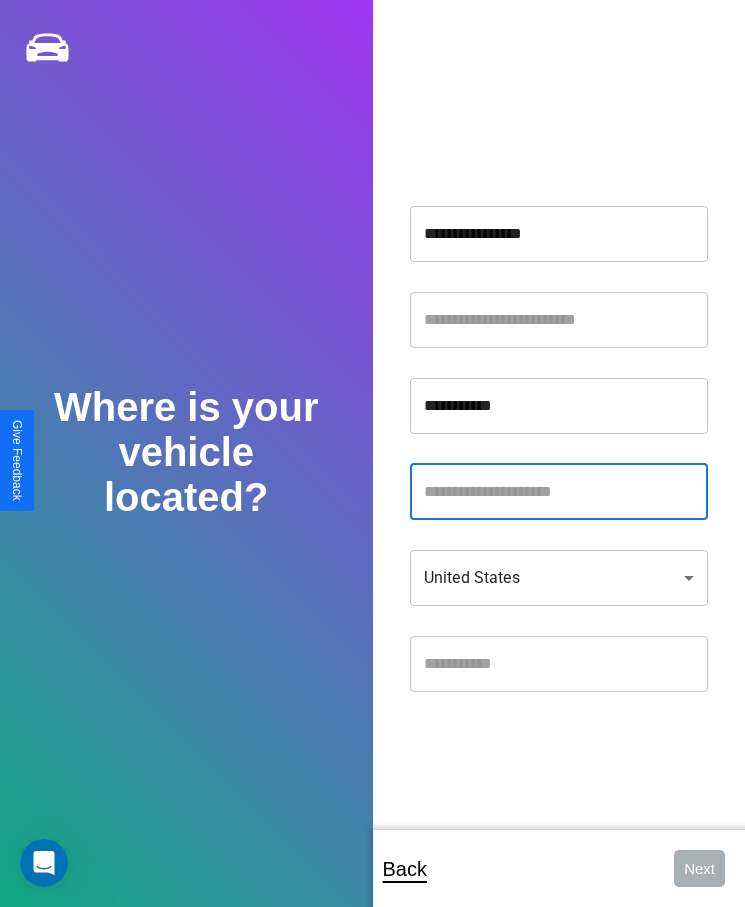 click at bounding box center (559, 492) 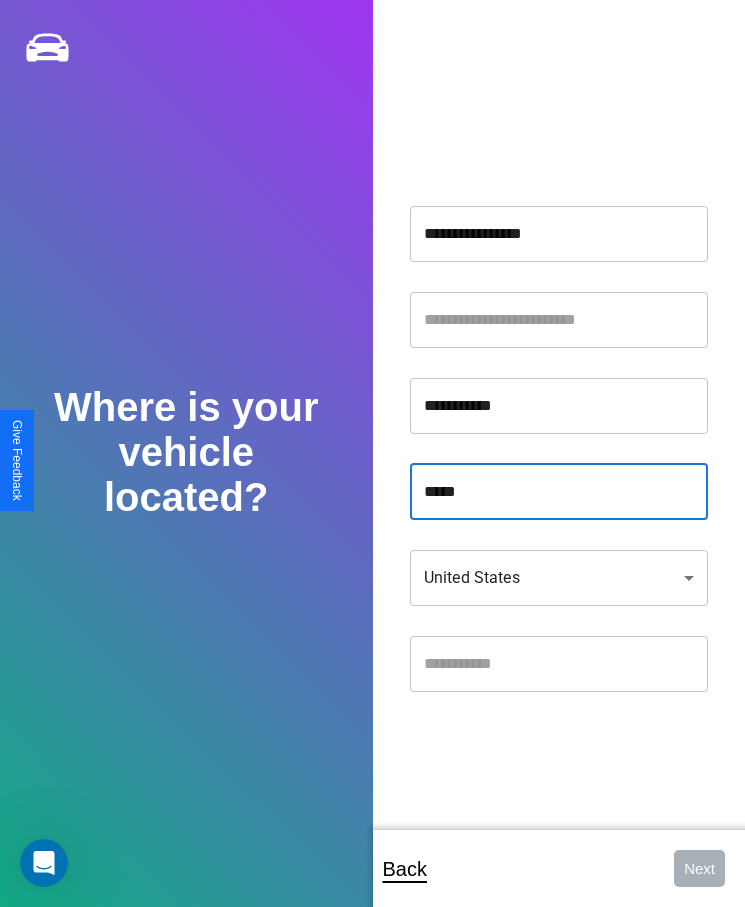 type on "*****" 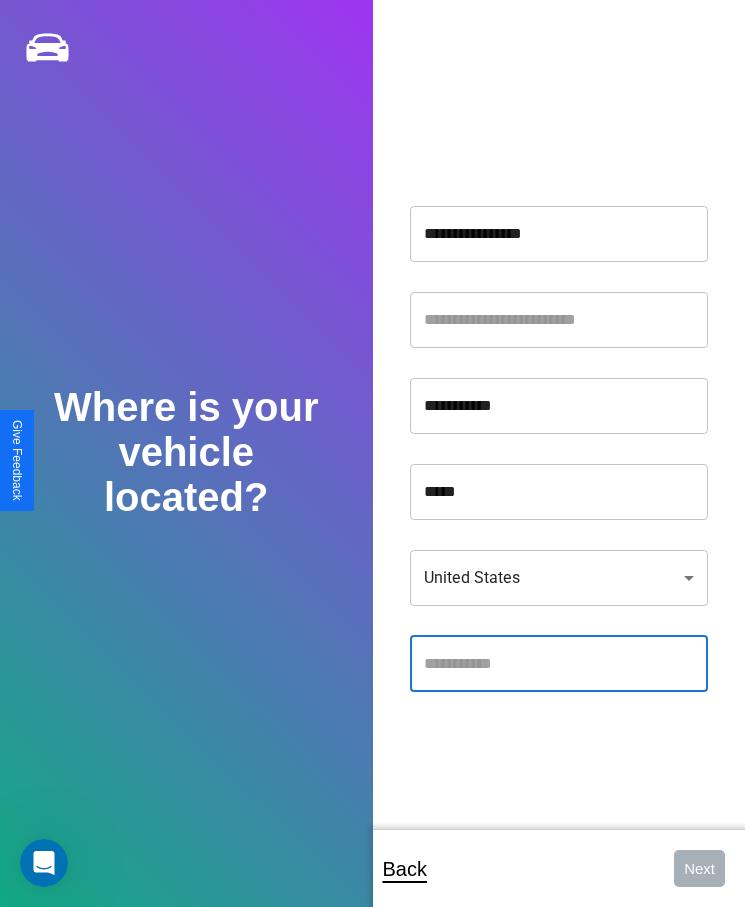 click at bounding box center [559, 664] 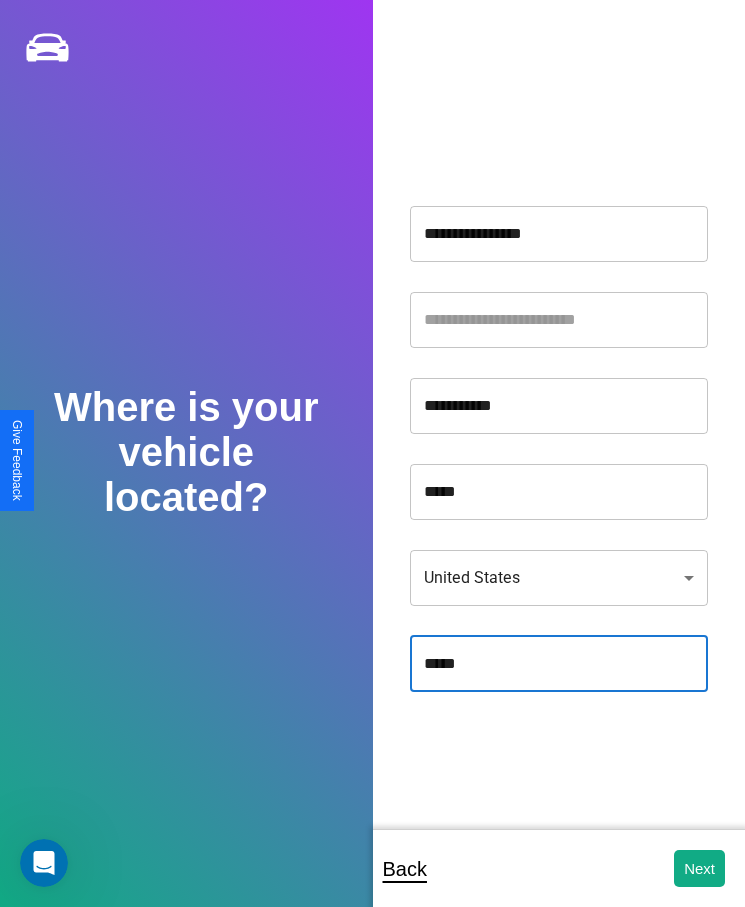 type on "*****" 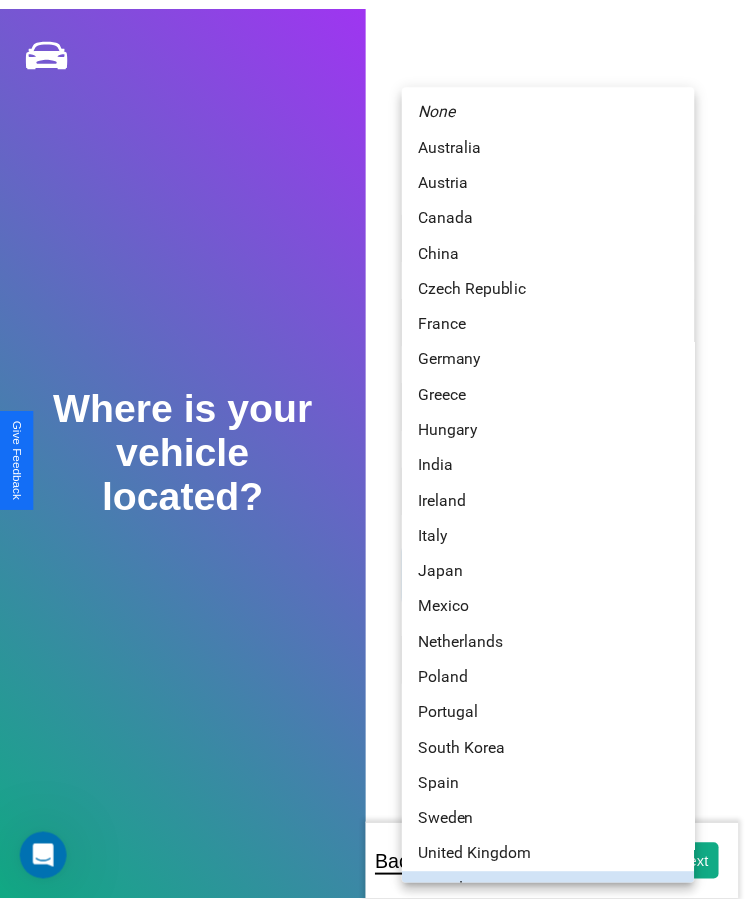 scroll, scrollTop: 25, scrollLeft: 0, axis: vertical 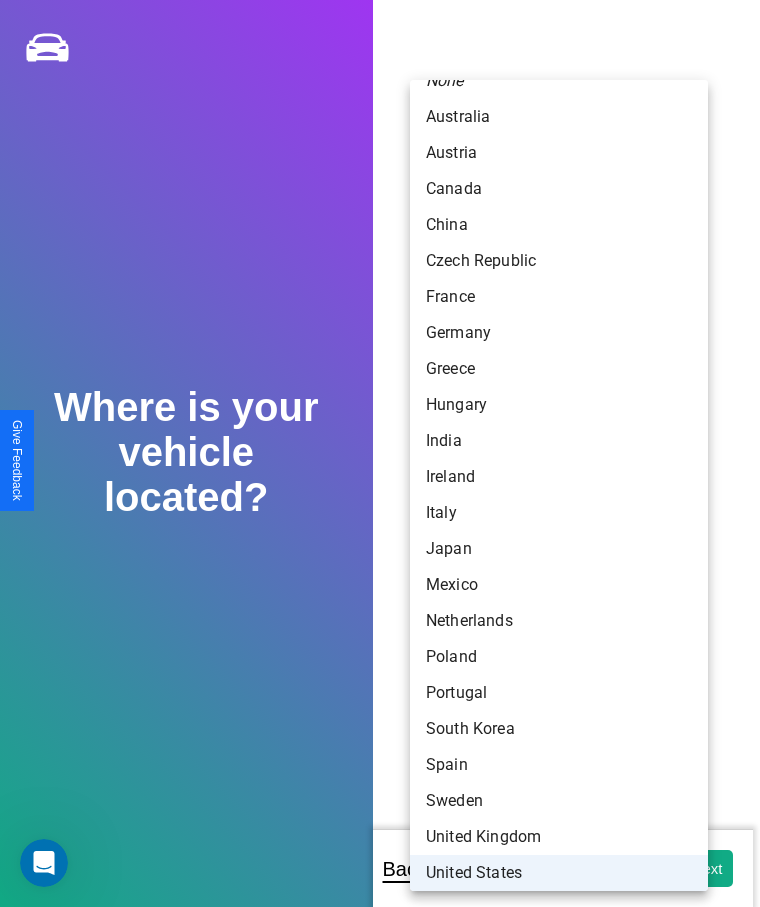 click on "United States" at bounding box center (559, 873) 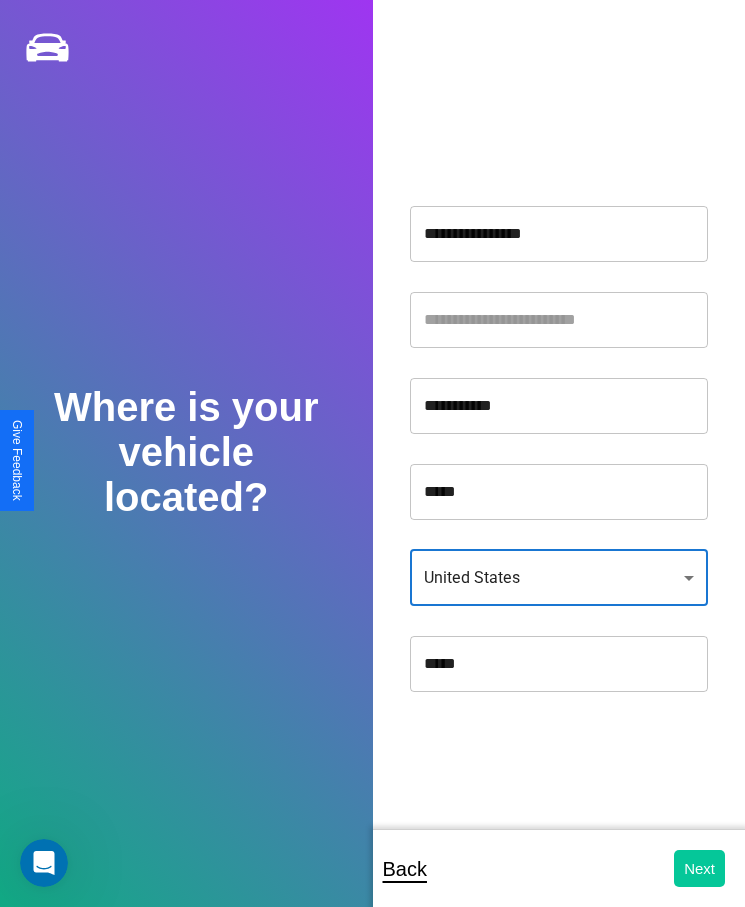 click on "Next" at bounding box center [699, 868] 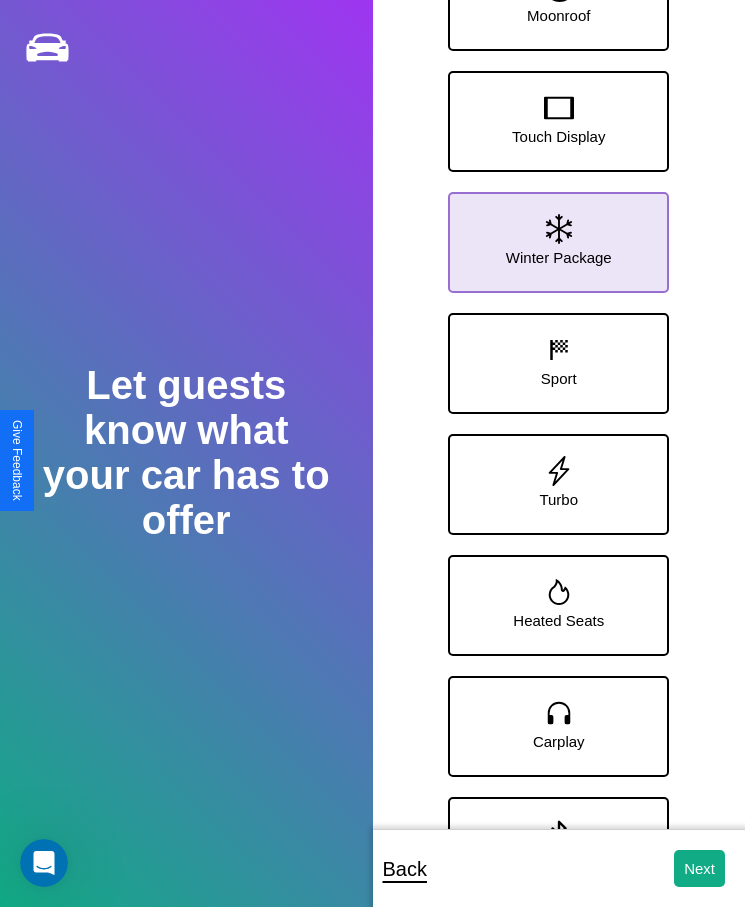 click 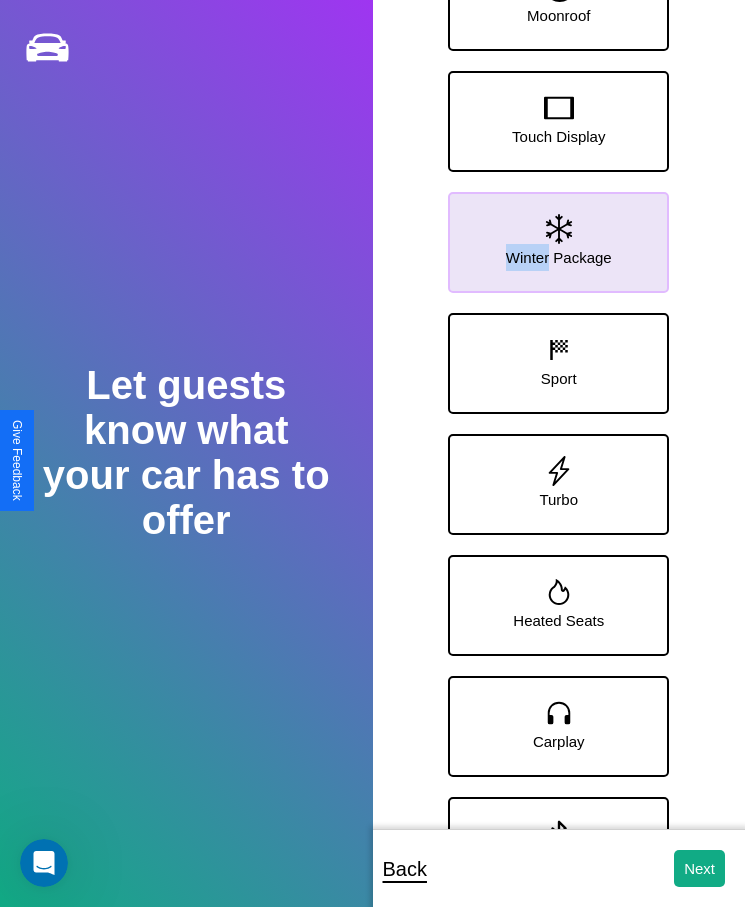scroll, scrollTop: 280, scrollLeft: 0, axis: vertical 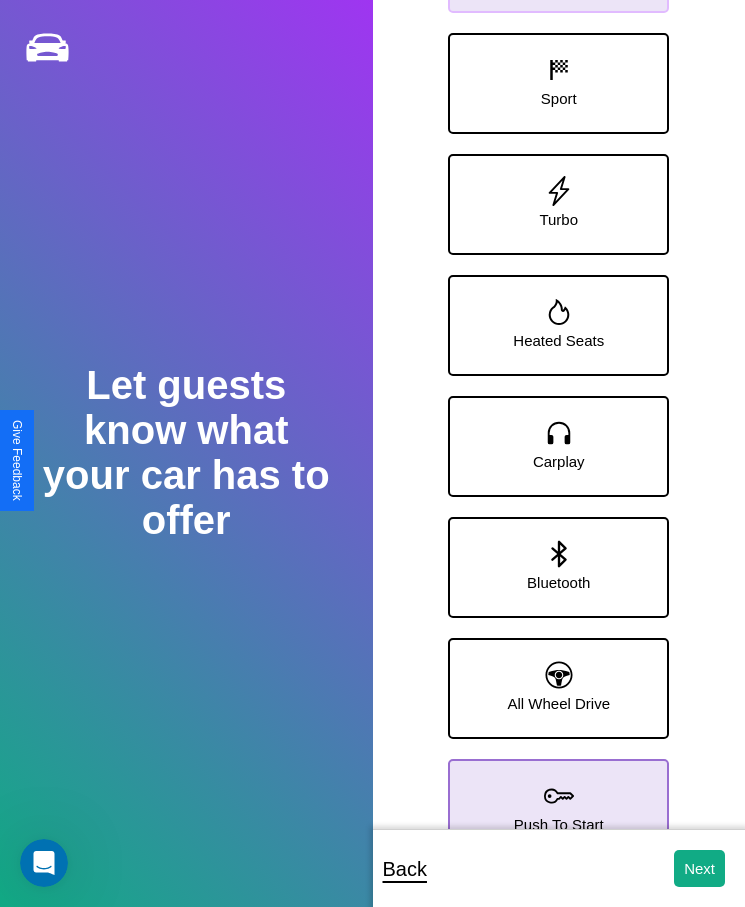 click 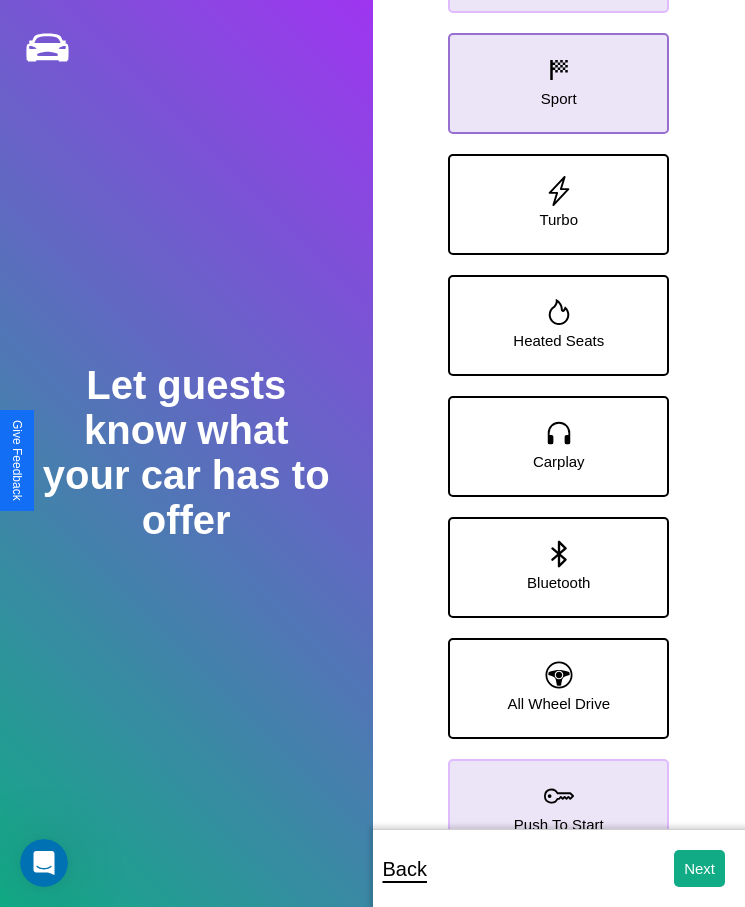 click 